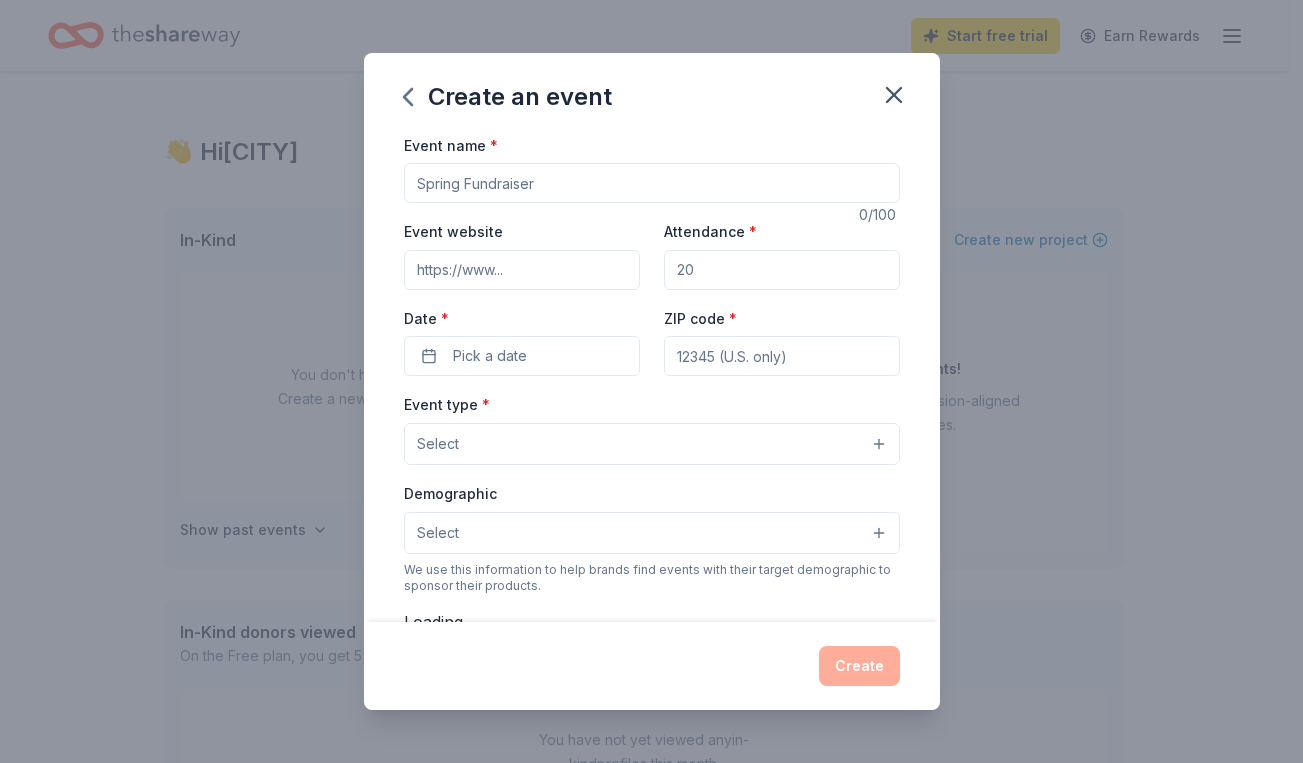 scroll, scrollTop: 0, scrollLeft: 0, axis: both 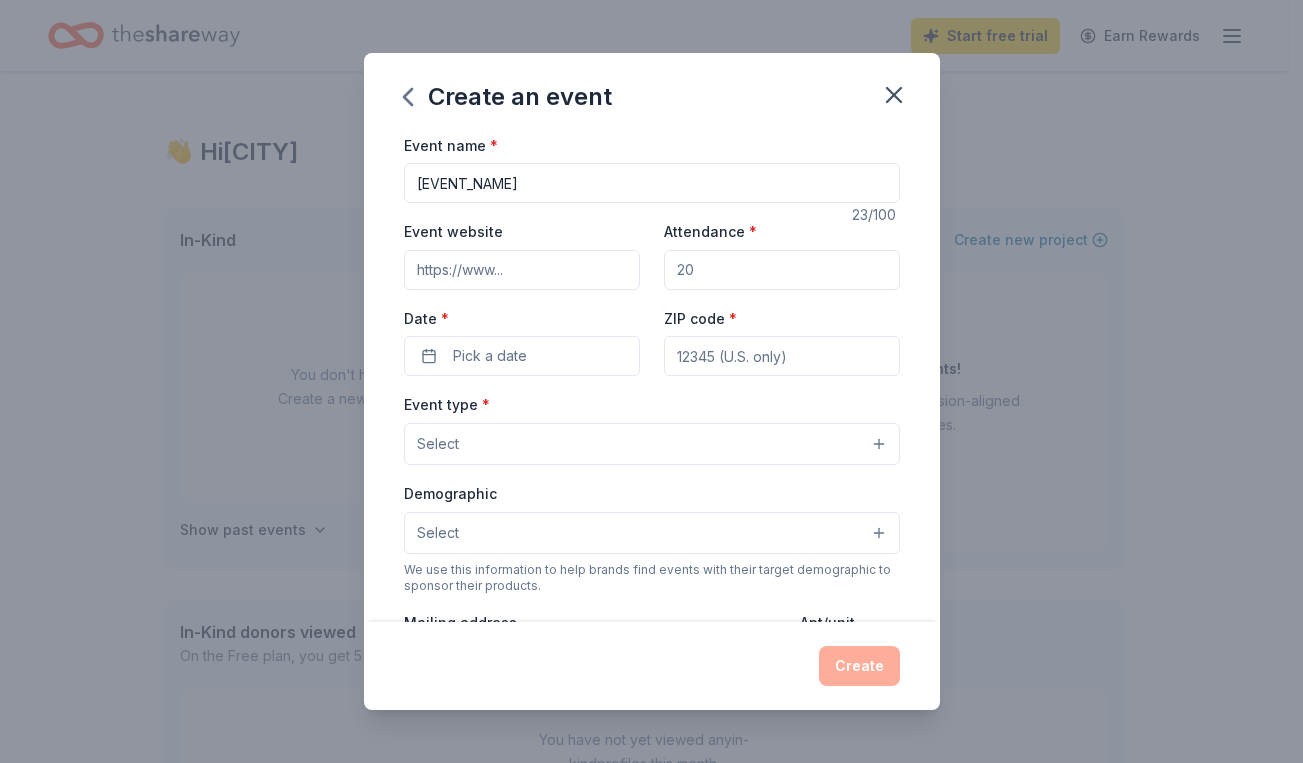 type on "[EVENT_NAME]" 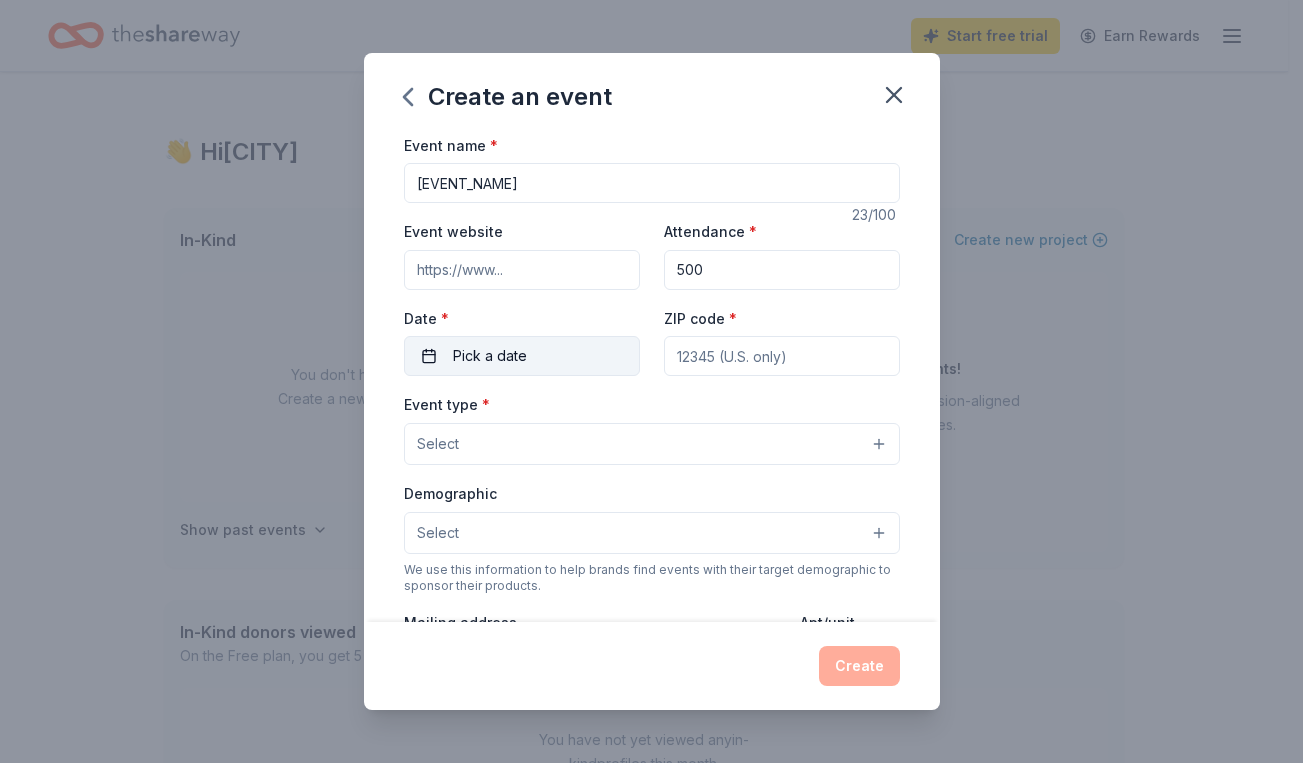 type on "500" 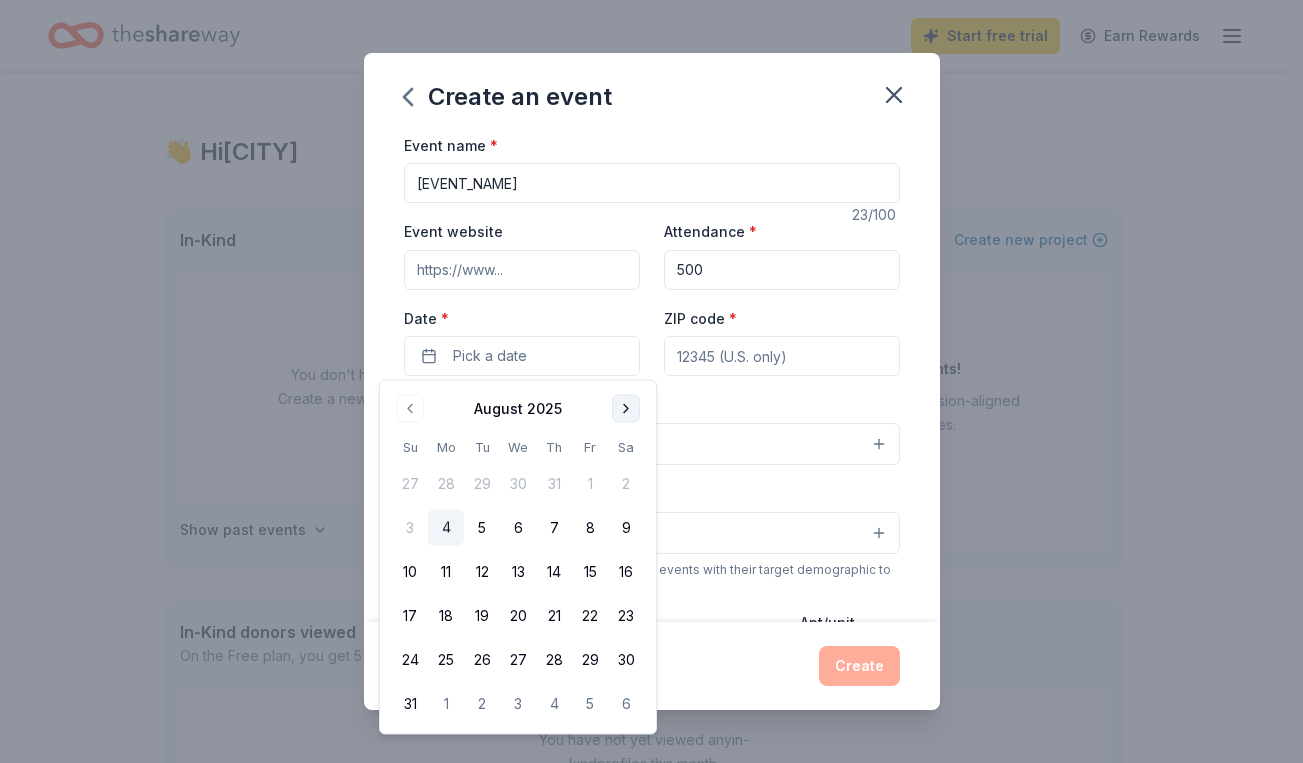 click at bounding box center [626, 409] 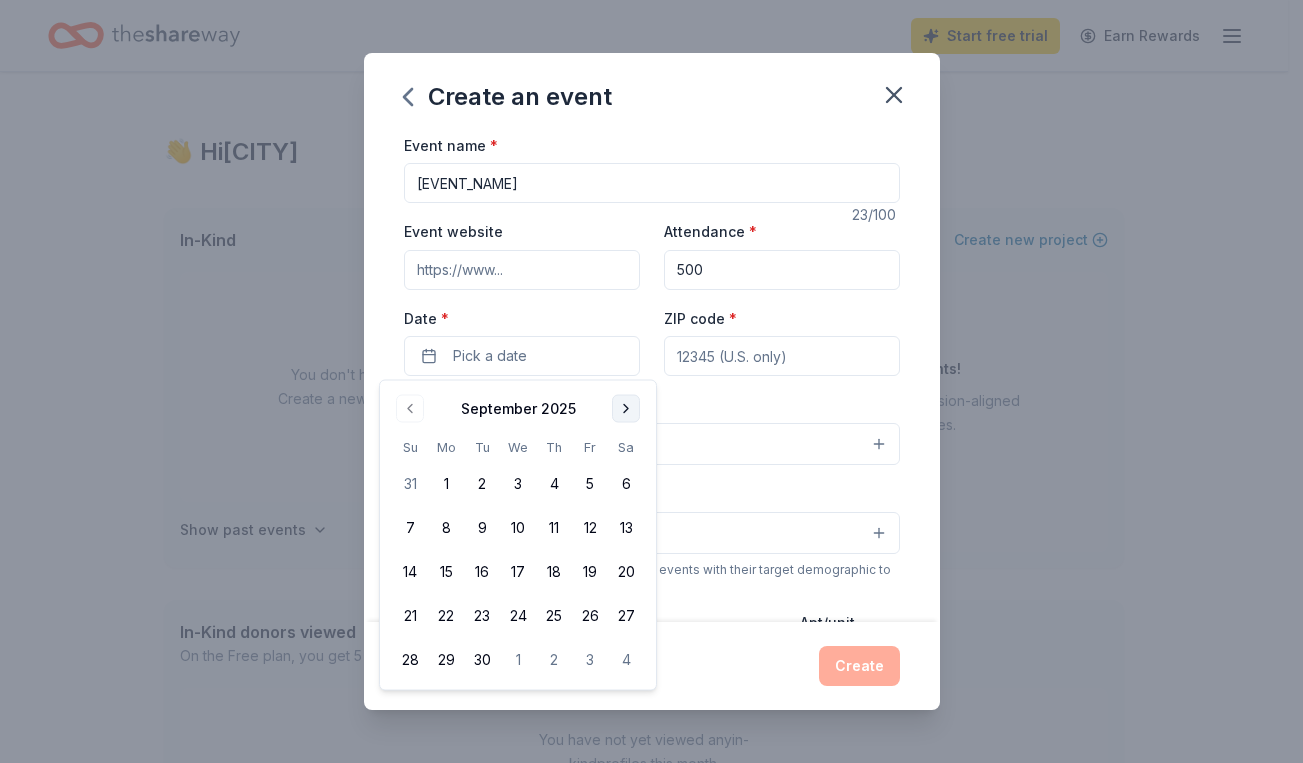 click at bounding box center (626, 409) 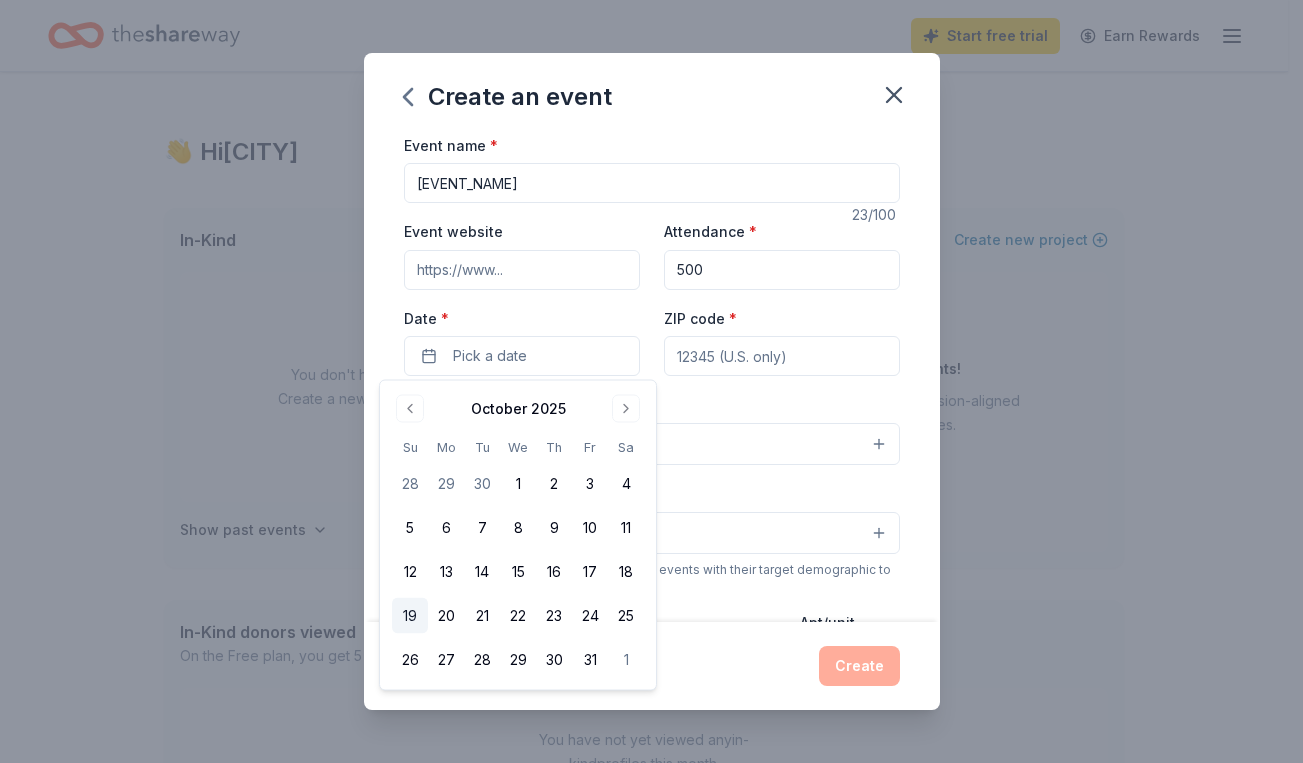 click on "19" at bounding box center [410, 616] 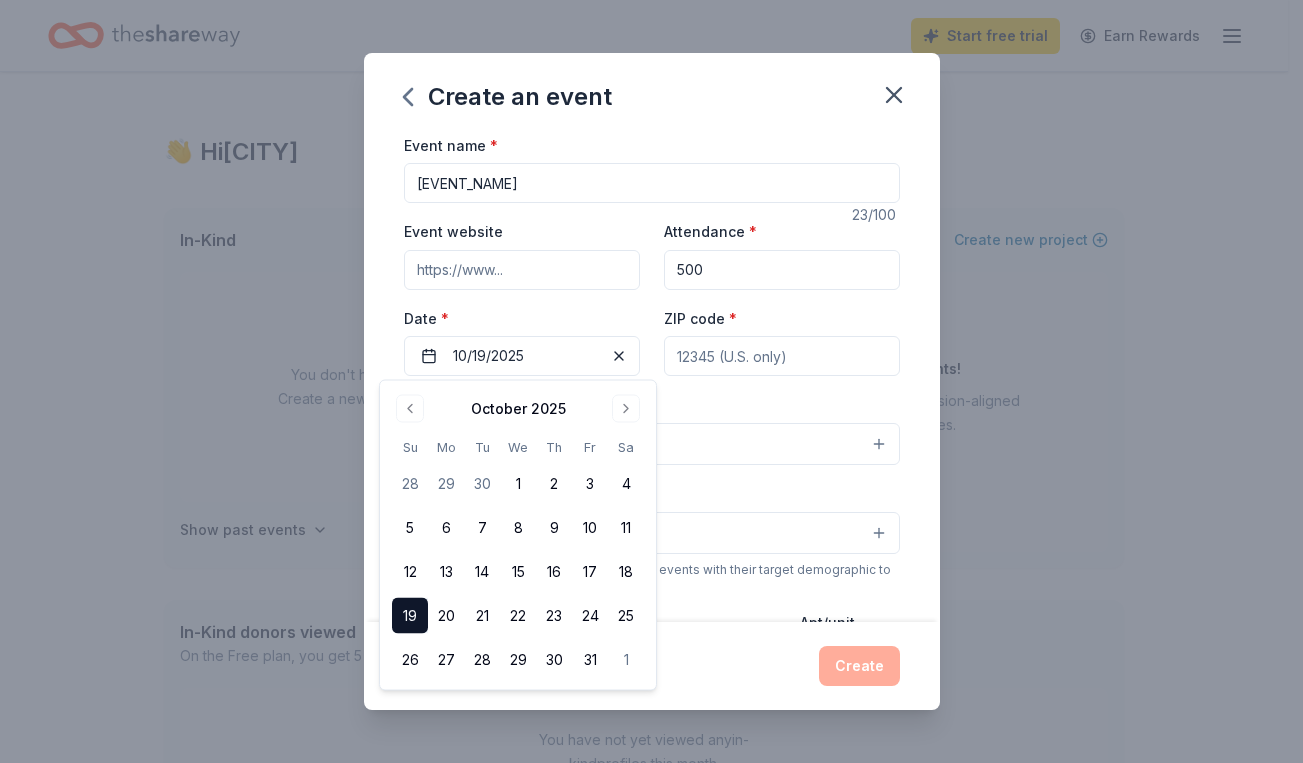 click on "ZIP code *" at bounding box center [782, 356] 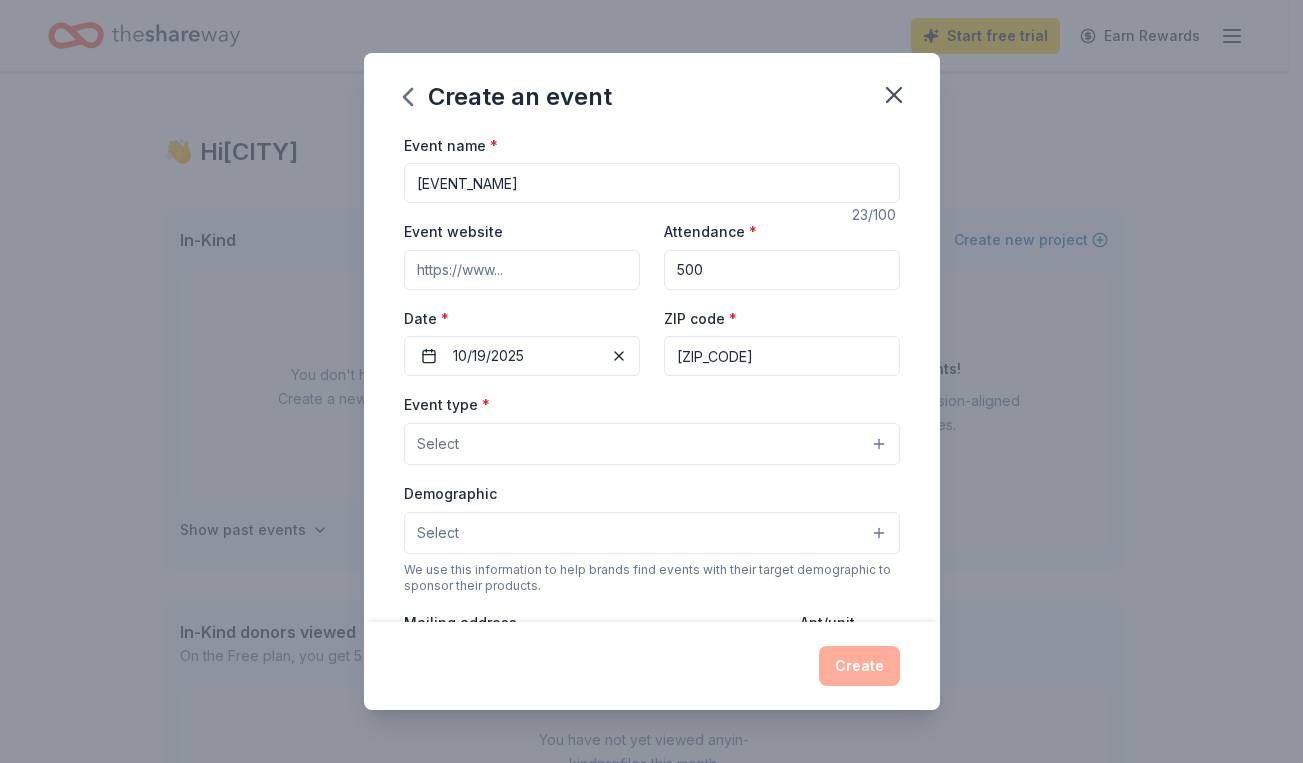 type on "94112" 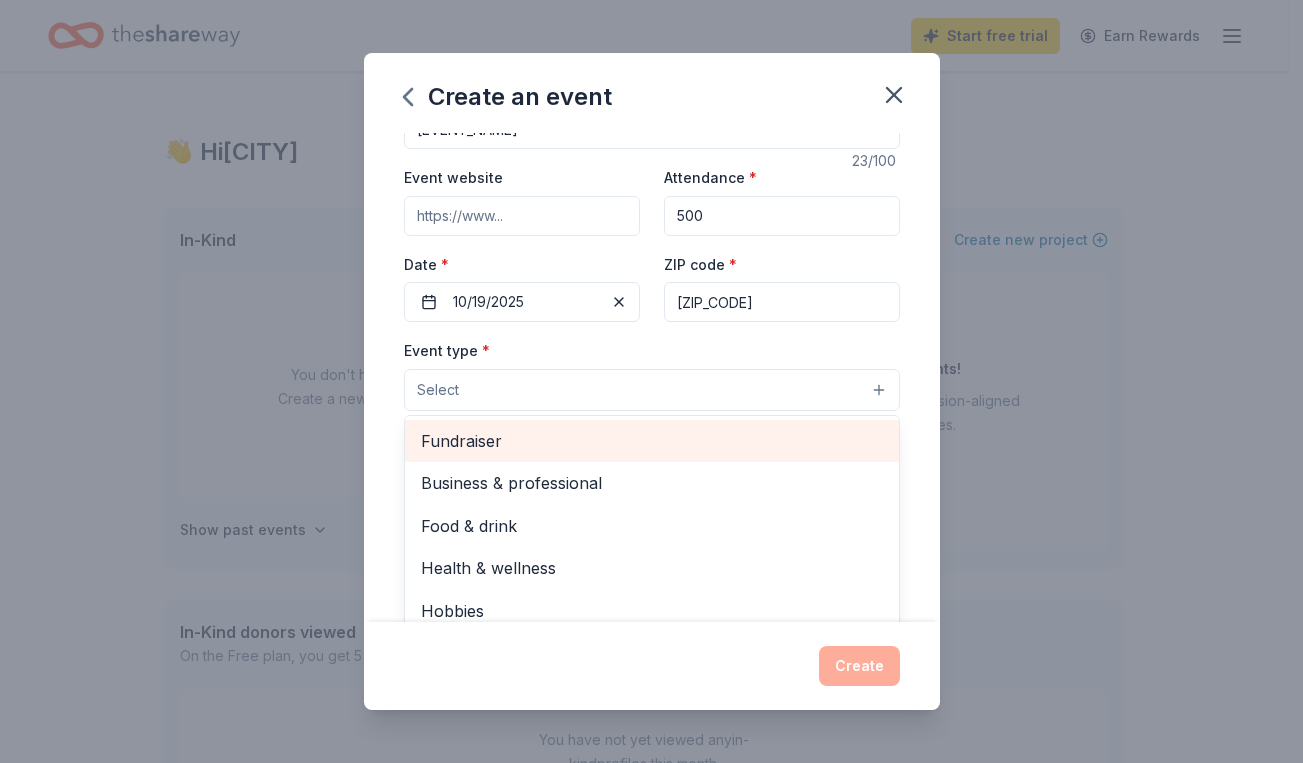 scroll, scrollTop: 58, scrollLeft: 0, axis: vertical 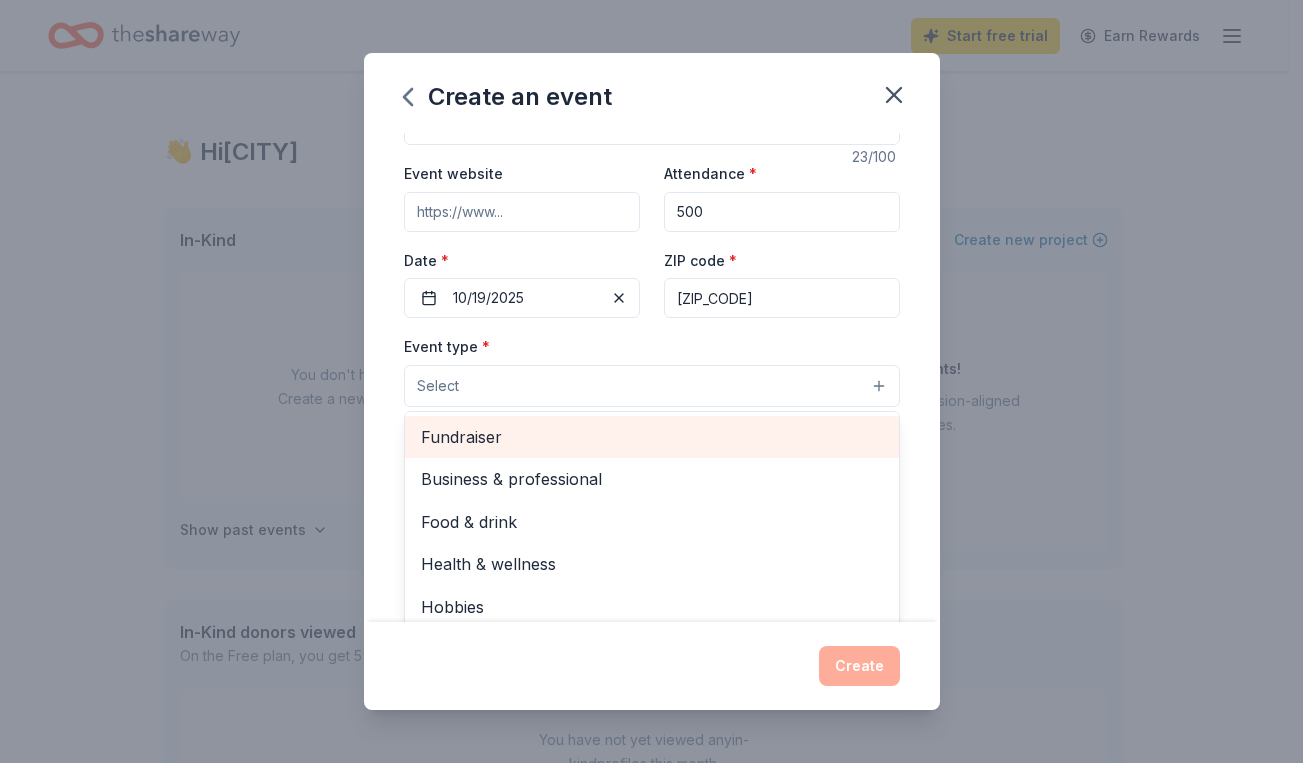 click on "Fundraiser" at bounding box center [652, 437] 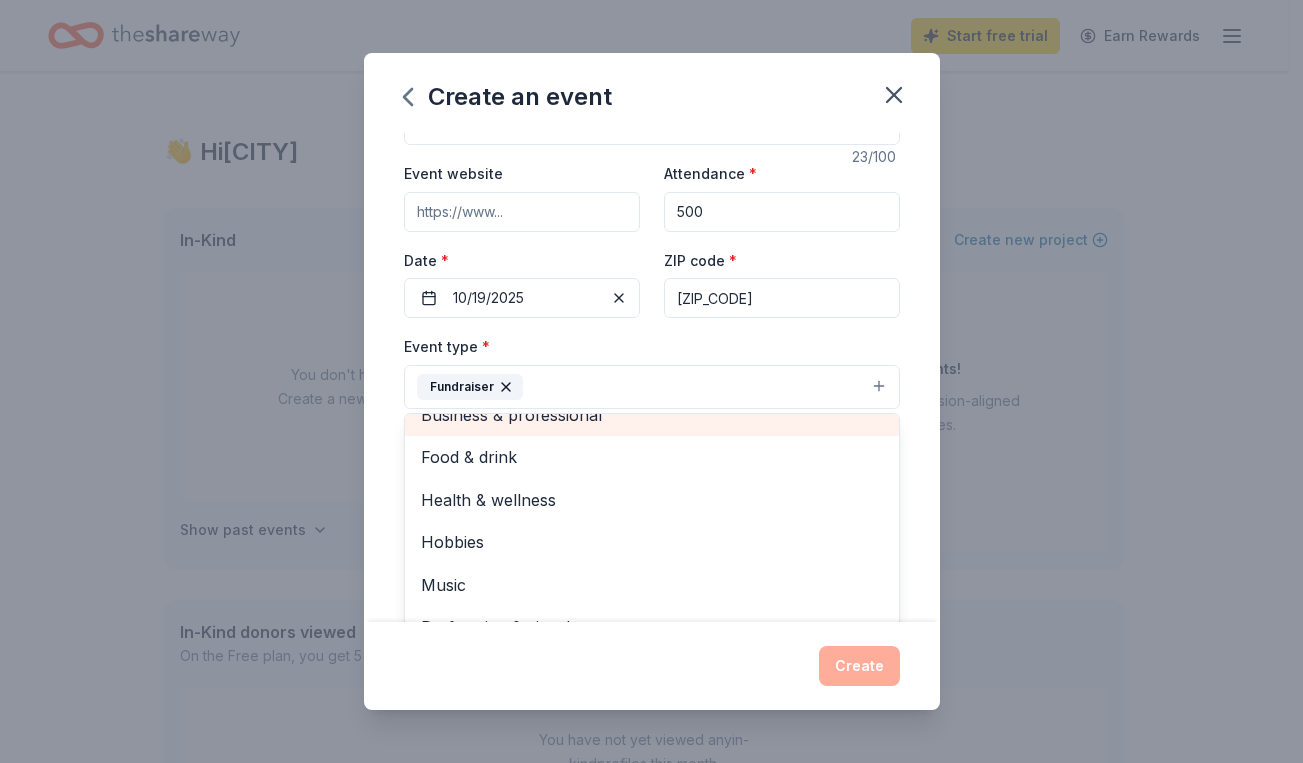 scroll, scrollTop: 24, scrollLeft: 0, axis: vertical 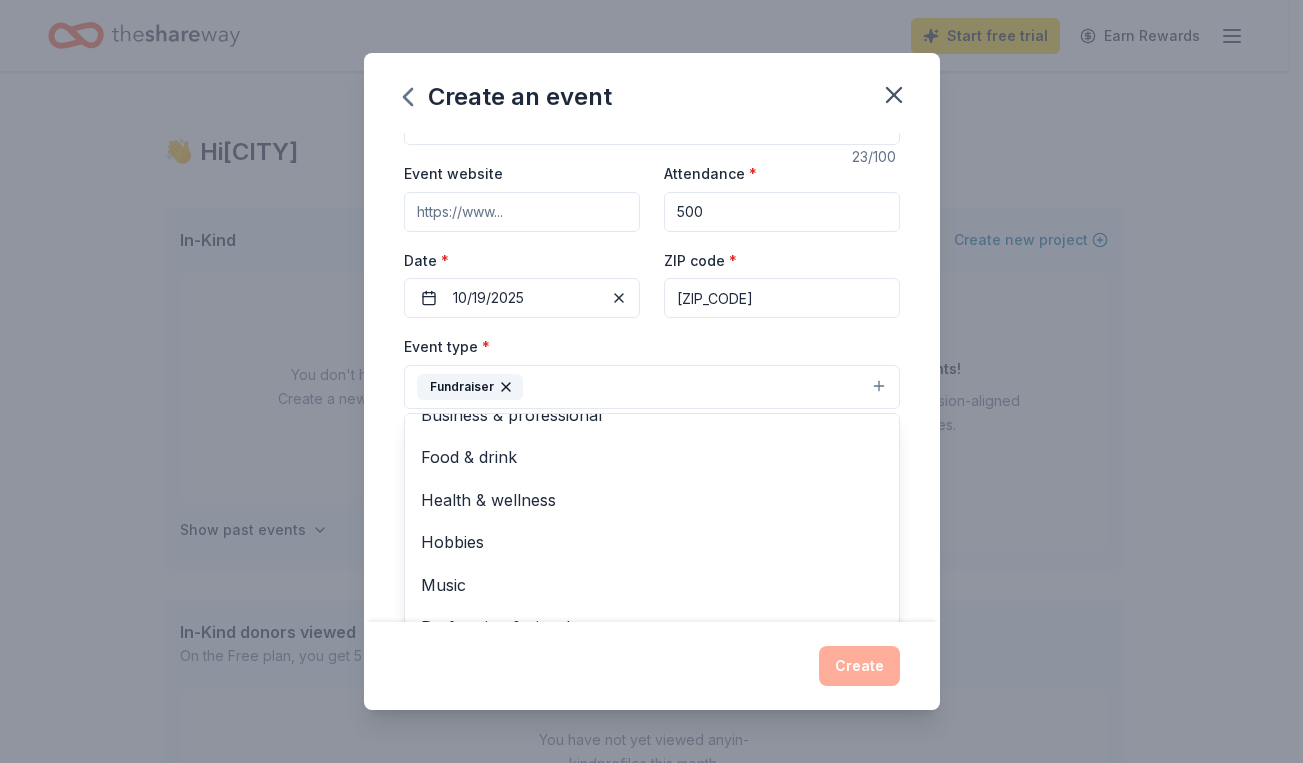 click on "Event name * Monroe Fall Fest Raffle 23 /100 Event website Attendance * 500 Date * 10/19/2025 ZIP code * 94112 Event type * Fundraiser Business & professional Food & drink Health & wellness Hobbies Music Performing & visual arts Demographic Select We use this information to help brands find events with their target demographic to sponsor their products. Mailing address 260 Madrid Street Apt/unit Description What are you looking for? * Auction & raffle Meals Snacks Desserts Alcohol Beverages Send me reminders Email me reminders of donor application deadlines Recurring event" at bounding box center [652, 378] 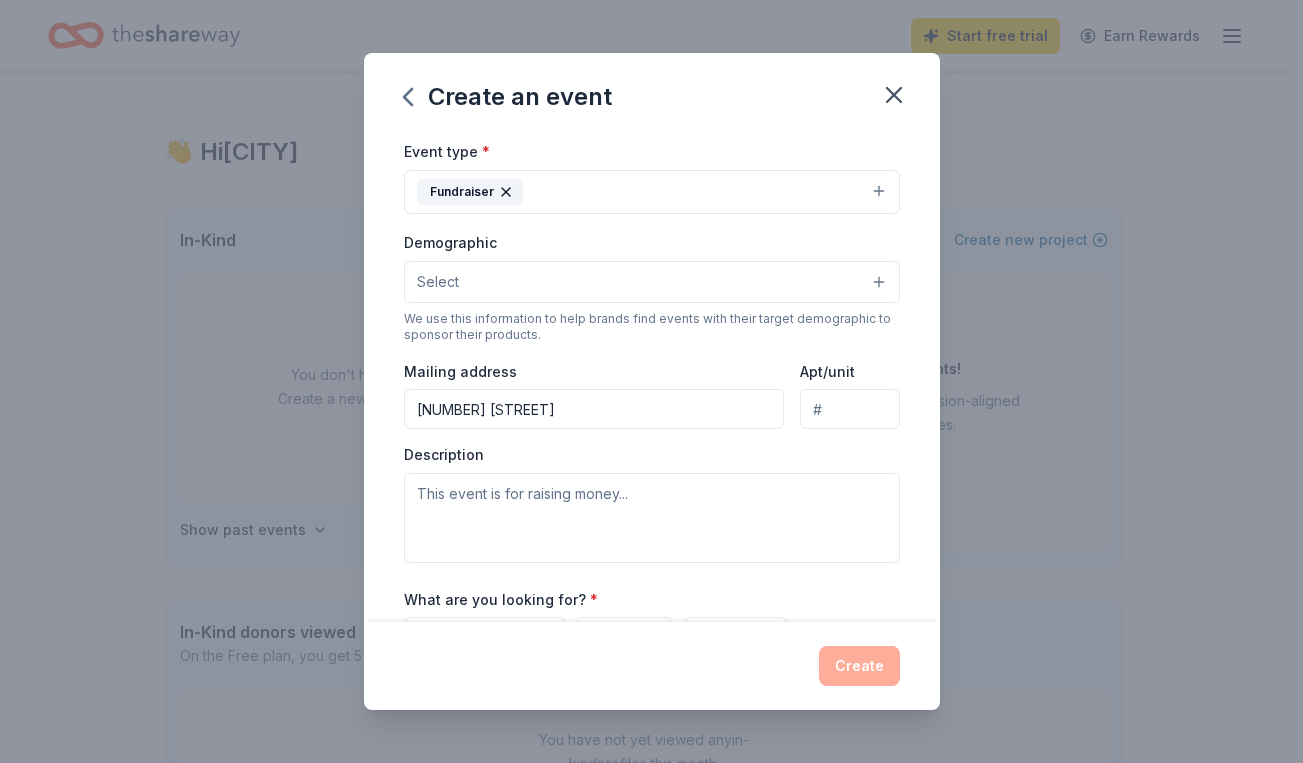 scroll, scrollTop: 253, scrollLeft: 0, axis: vertical 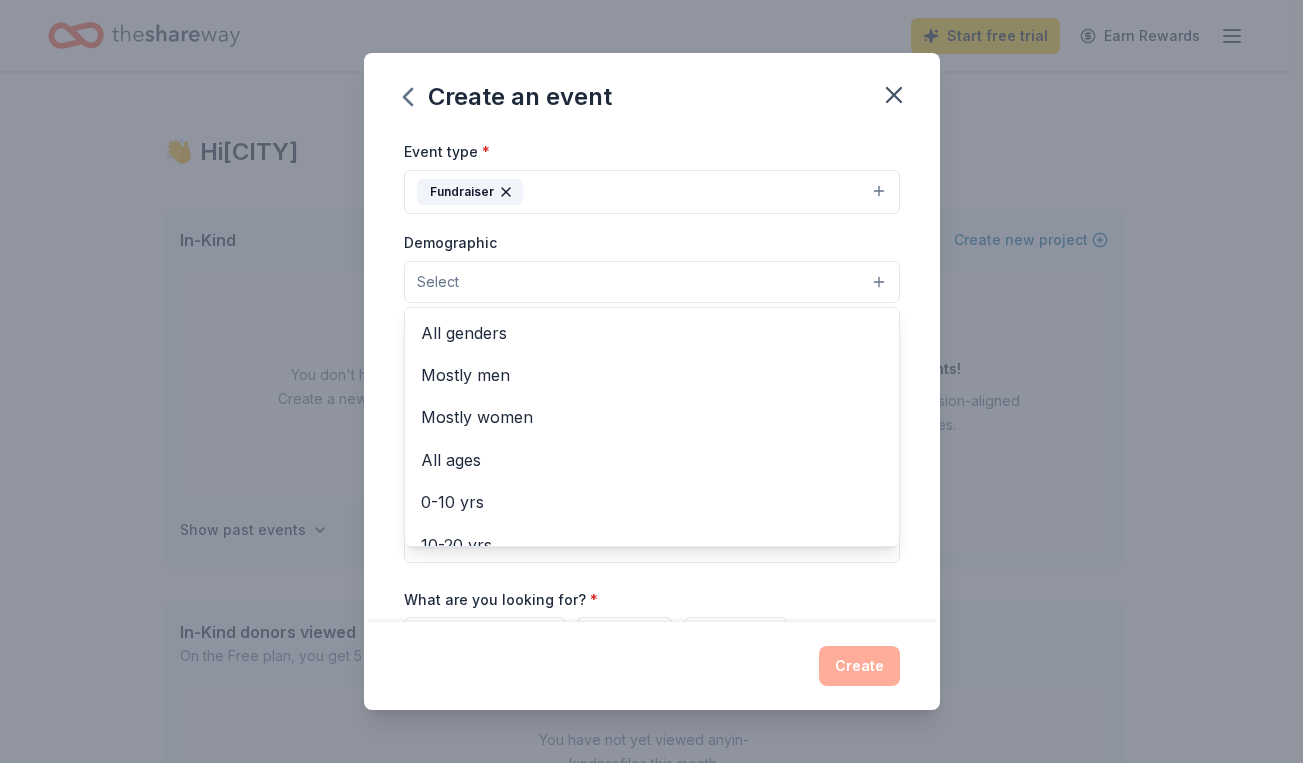 click on "Select" at bounding box center [652, 282] 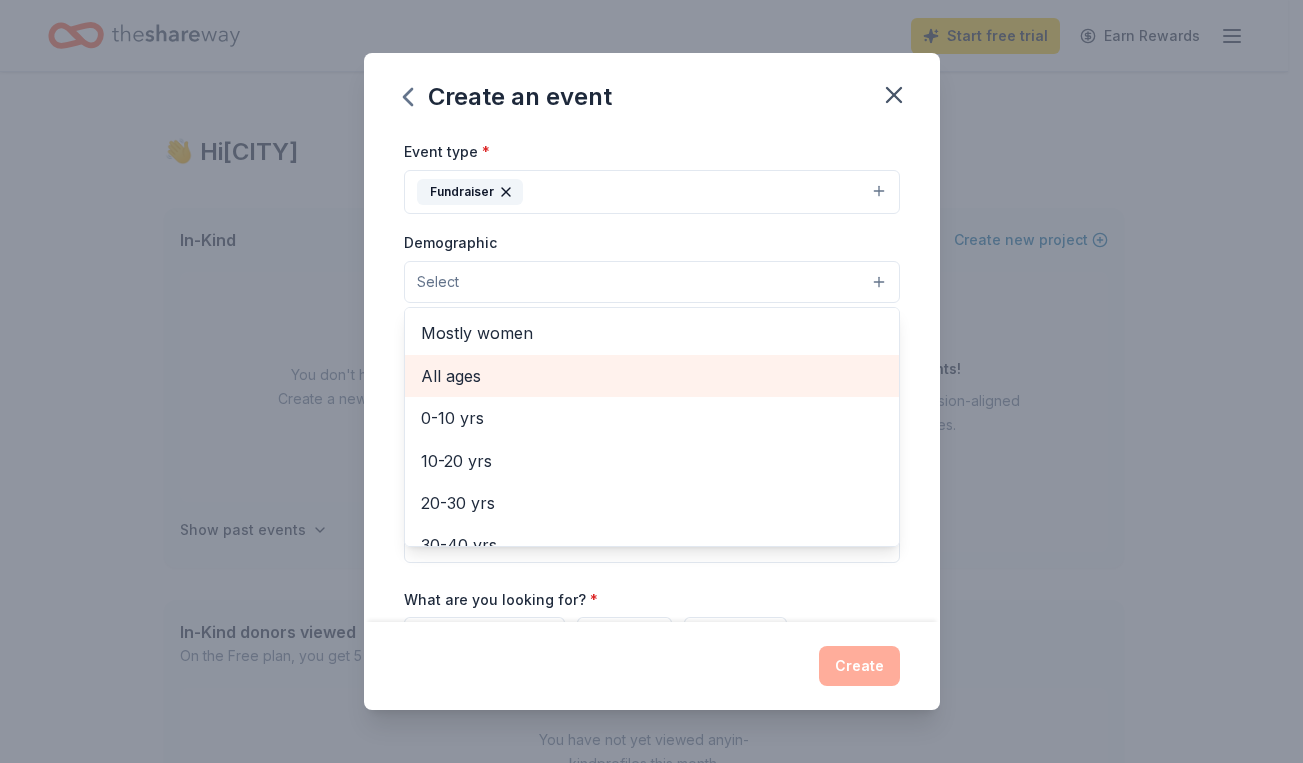 scroll, scrollTop: 97, scrollLeft: 0, axis: vertical 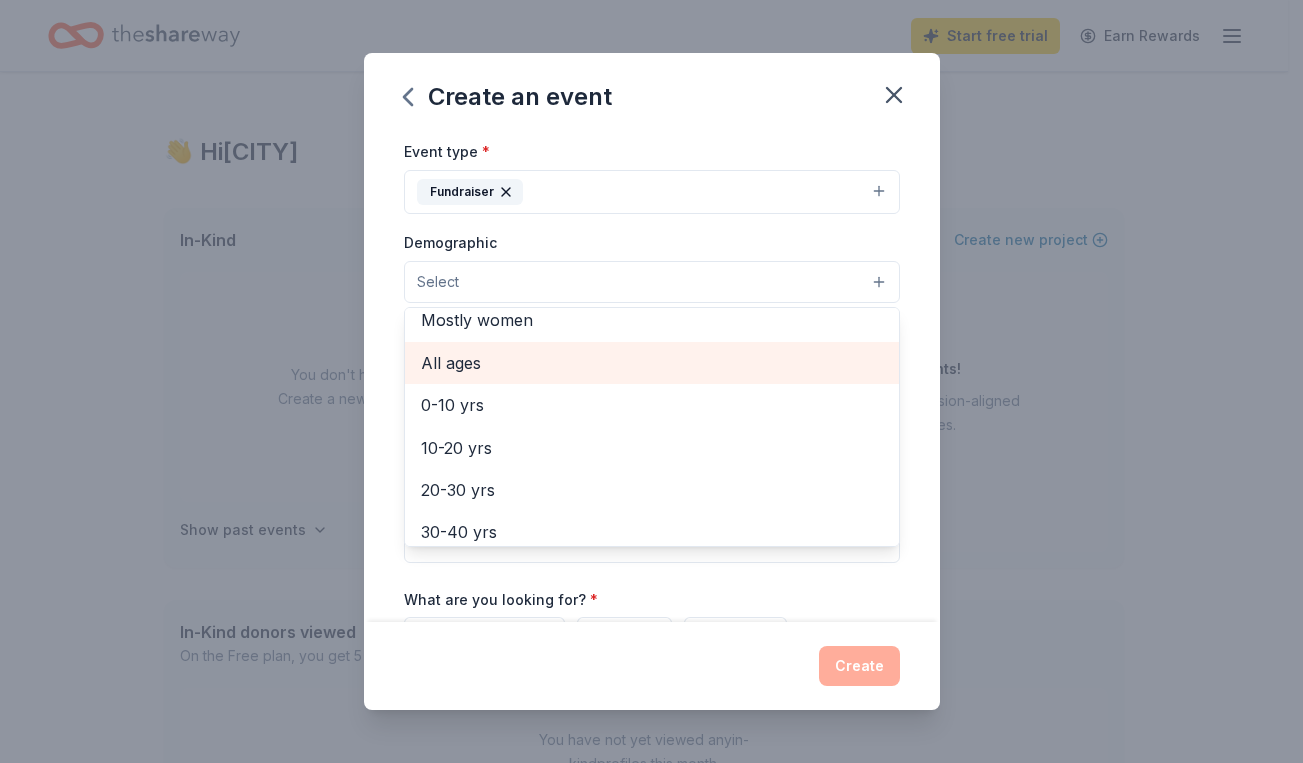 click on "All ages" at bounding box center [652, 363] 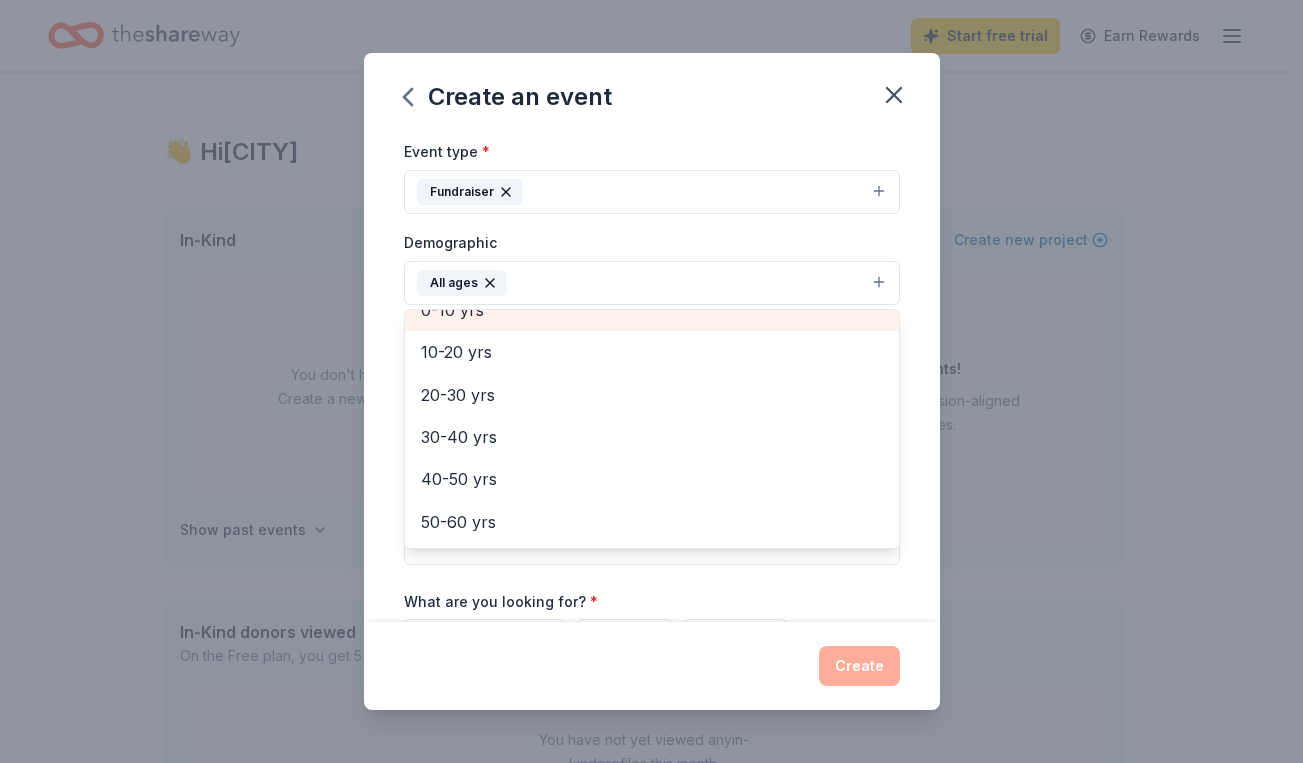 scroll, scrollTop: 234, scrollLeft: 0, axis: vertical 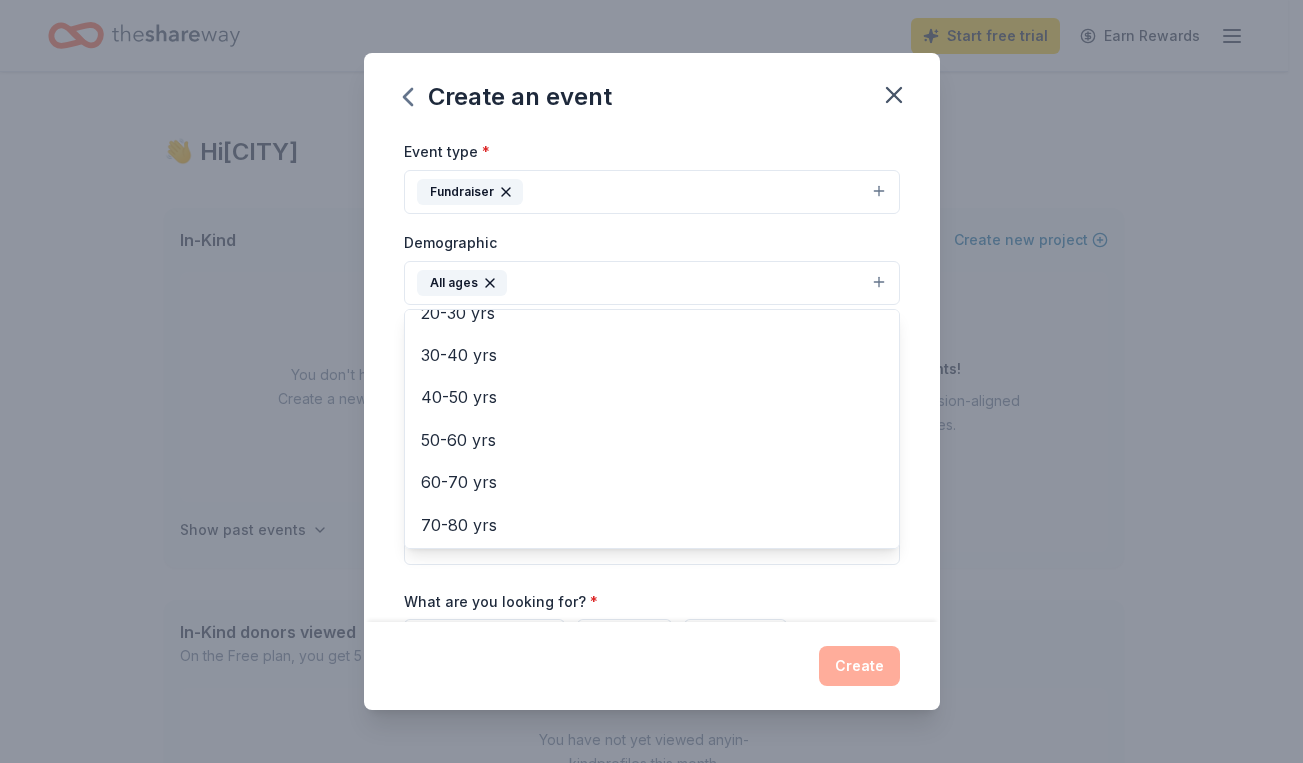 click on "Event name * Monroe Fall Fest Raffle 23 /100 Event website Attendance * 500 Date * 10/19/2025 ZIP code * 94112 Event type * Fundraiser Demographic All ages All genders Mostly men Mostly women 0-10 yrs 10-20 yrs 20-30 yrs 30-40 yrs 40-50 yrs 50-60 yrs 60-70 yrs 70-80 yrs 80+ yrs We use this information to help brands find events with their target demographic to sponsor their products. Mailing address 260 Madrid Street Apt/unit Description What are you looking for? * Auction & raffle Meals Snacks Desserts Alcohol Beverages Send me reminders Email me reminders of donor application deadlines Recurring event" at bounding box center [652, 378] 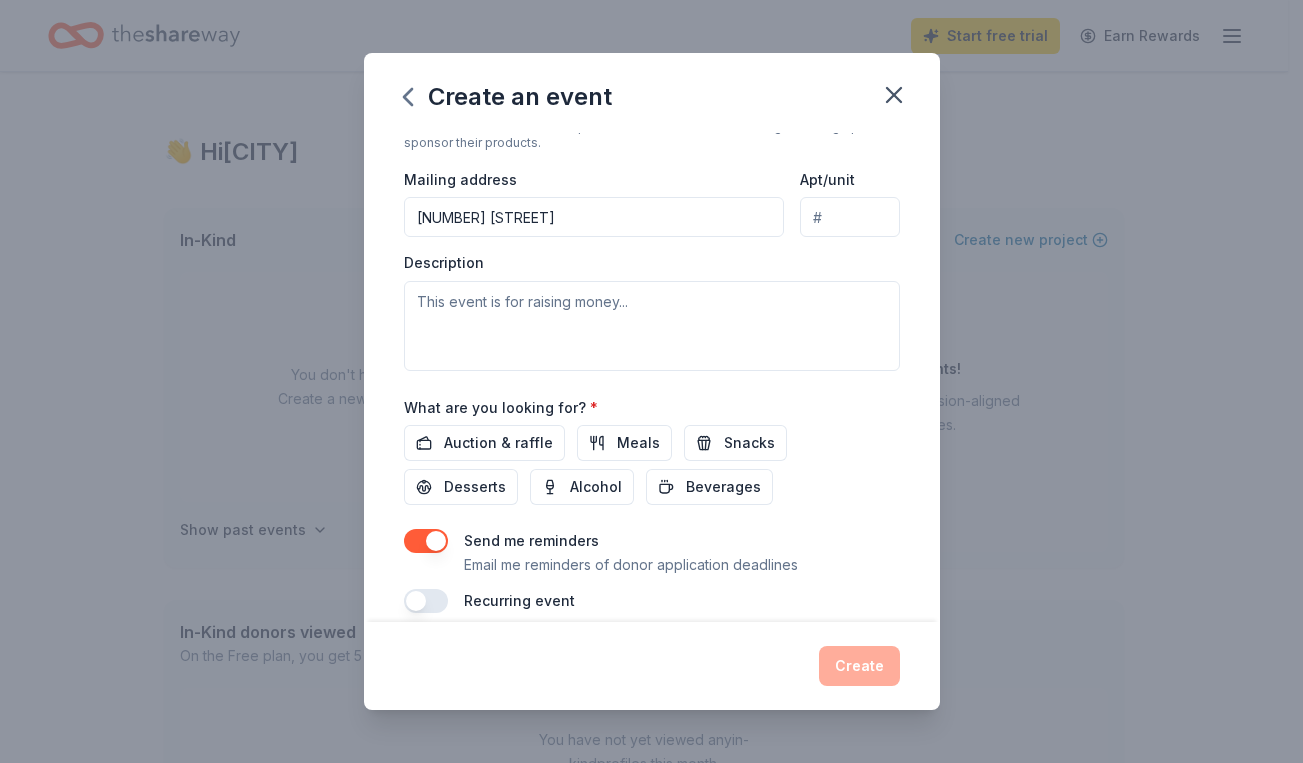 scroll, scrollTop: 448, scrollLeft: 0, axis: vertical 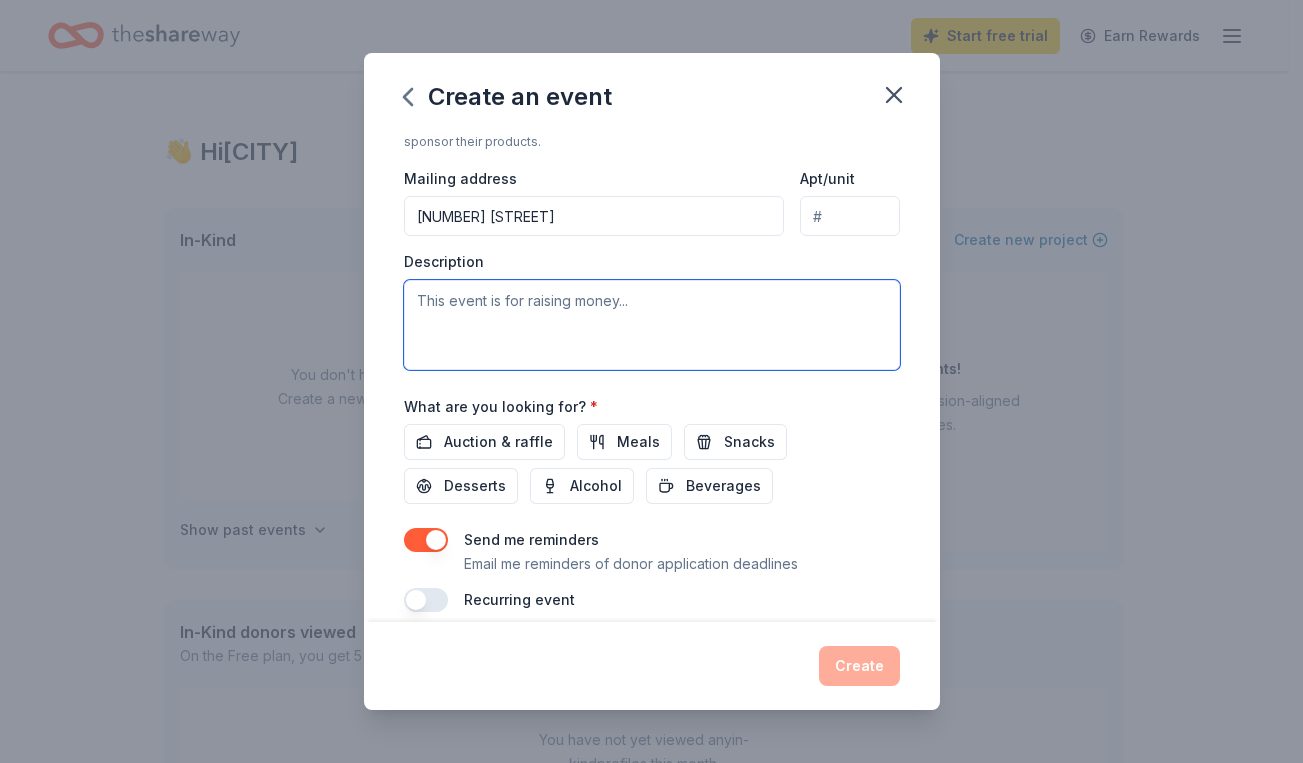 click at bounding box center [652, 325] 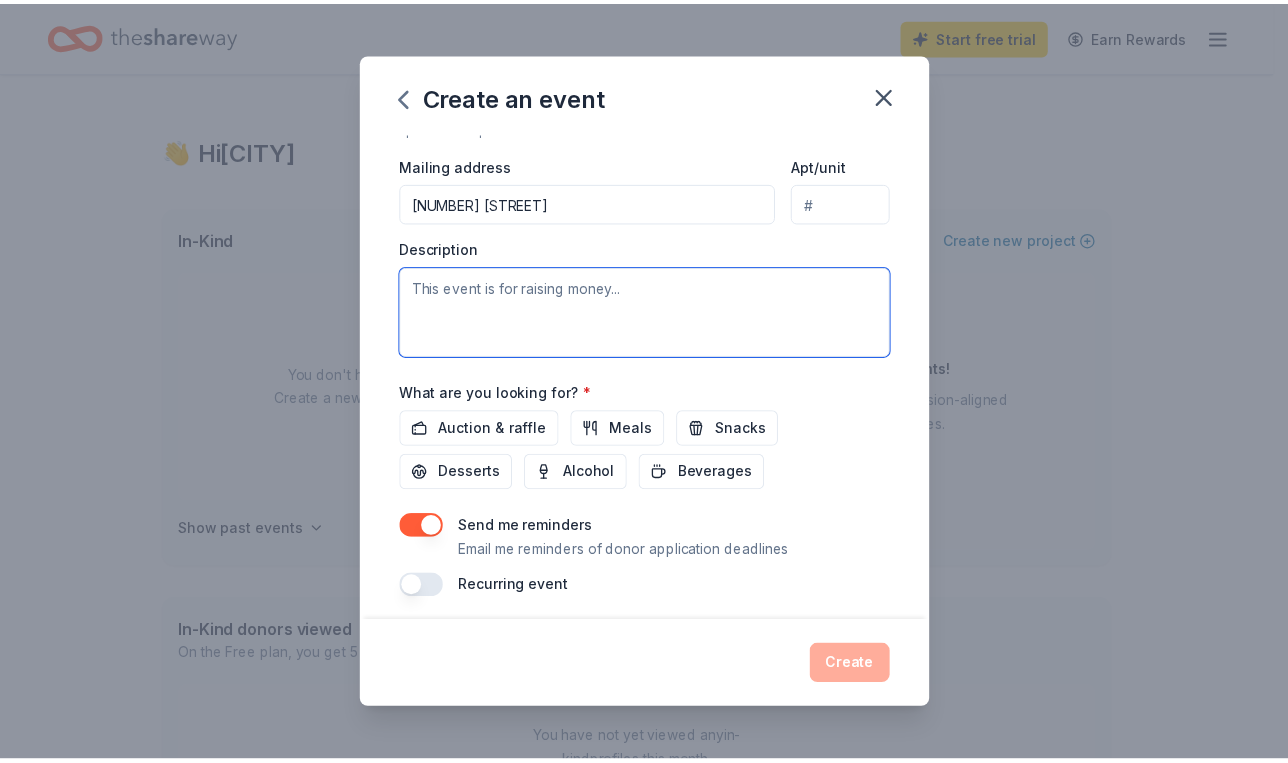 scroll, scrollTop: 468, scrollLeft: 0, axis: vertical 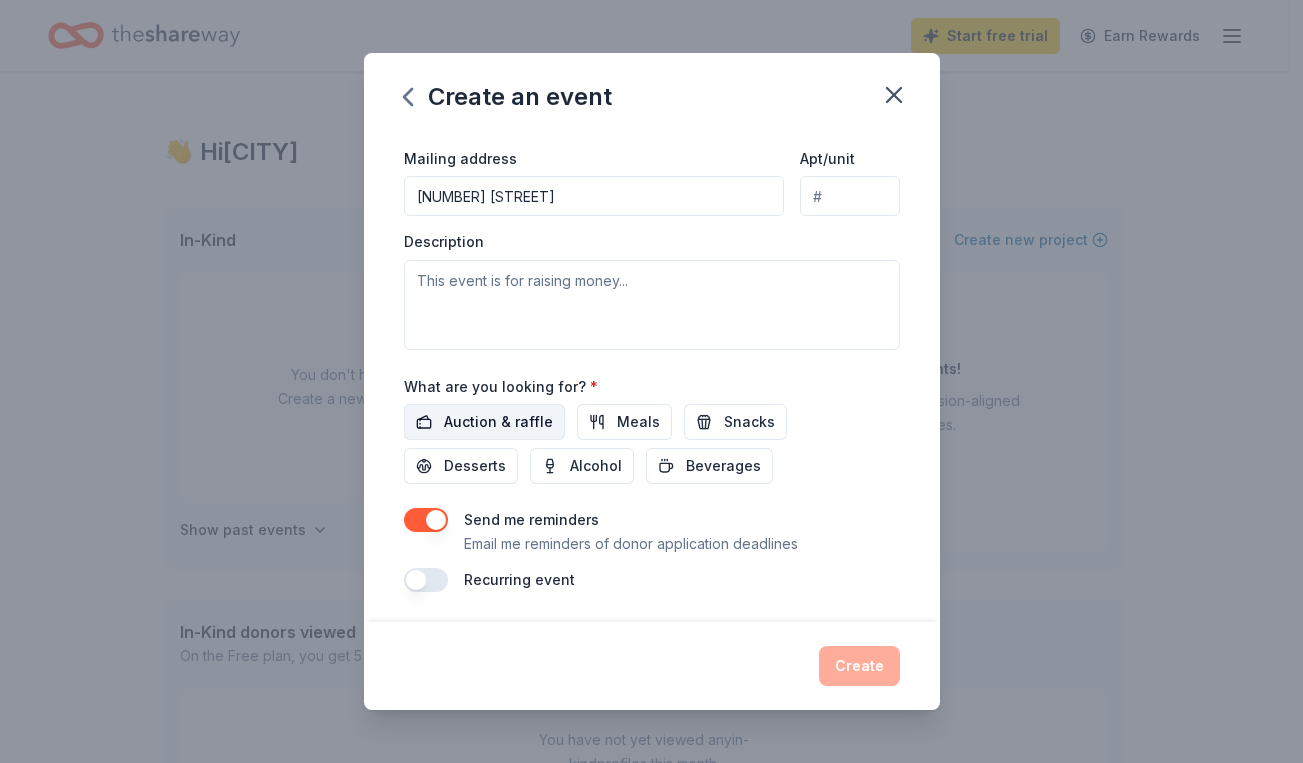 click on "Auction & raffle" at bounding box center [498, 422] 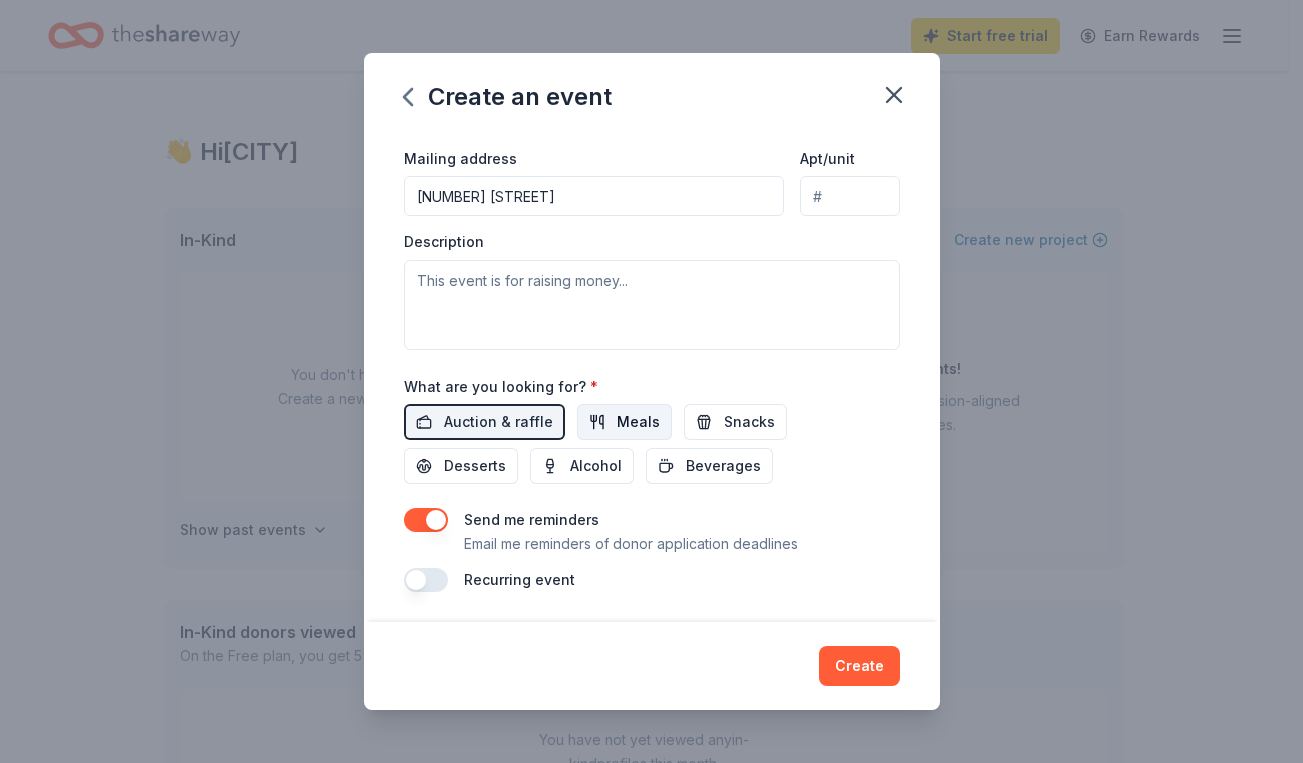 click on "Meals" at bounding box center [624, 422] 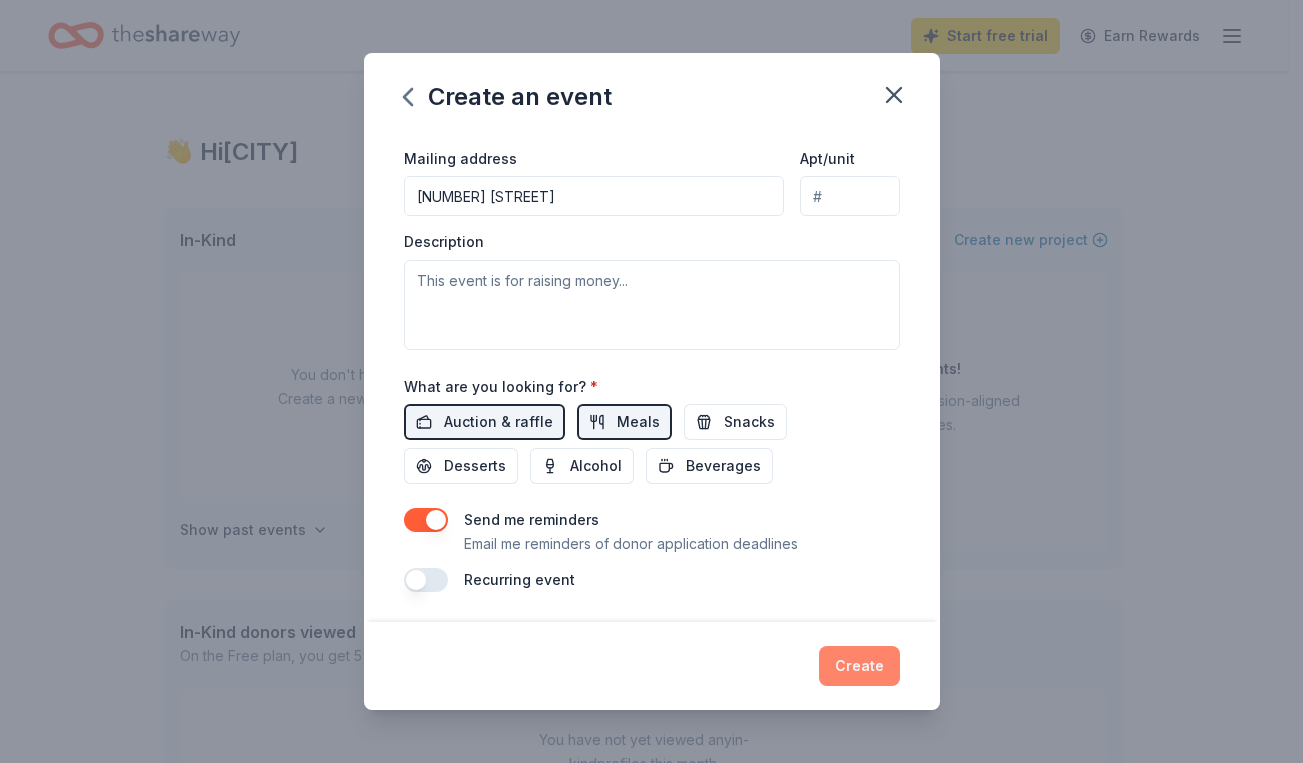 click on "Create" at bounding box center (859, 666) 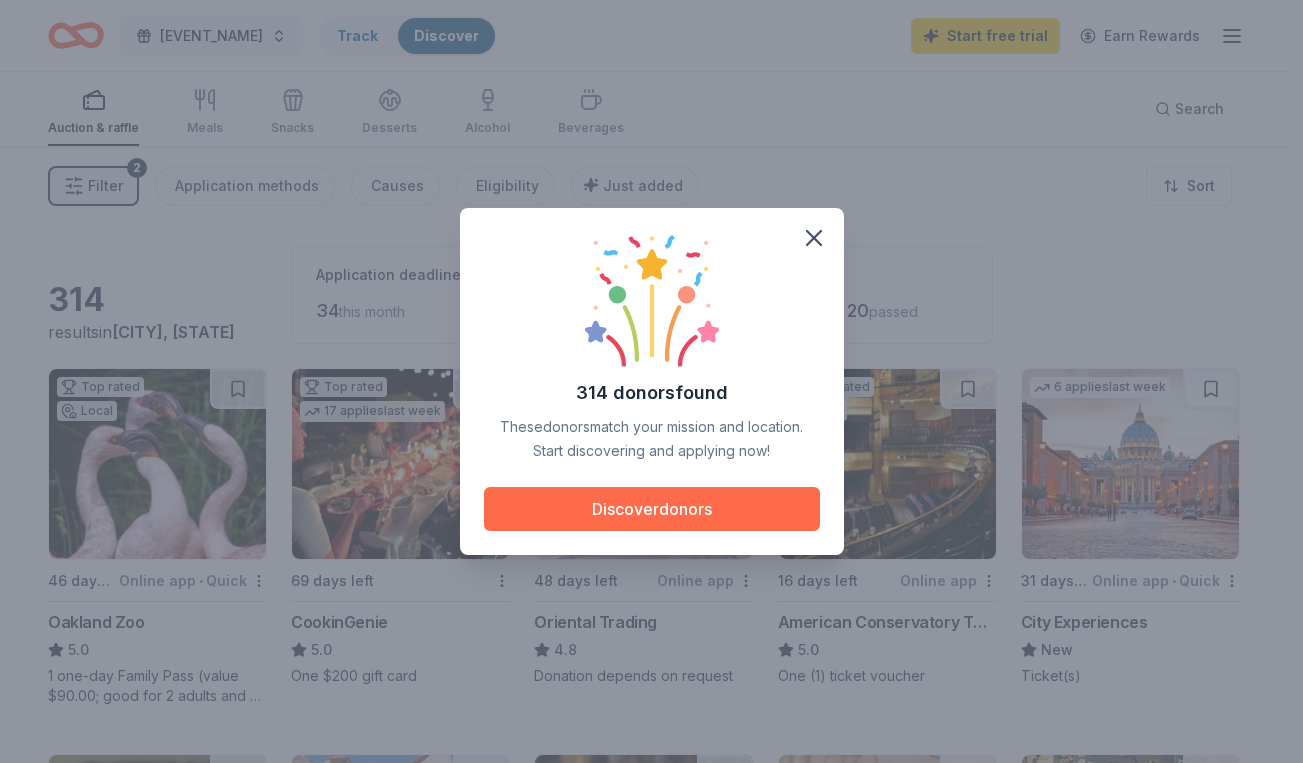 click on "Discover  donors" at bounding box center (652, 509) 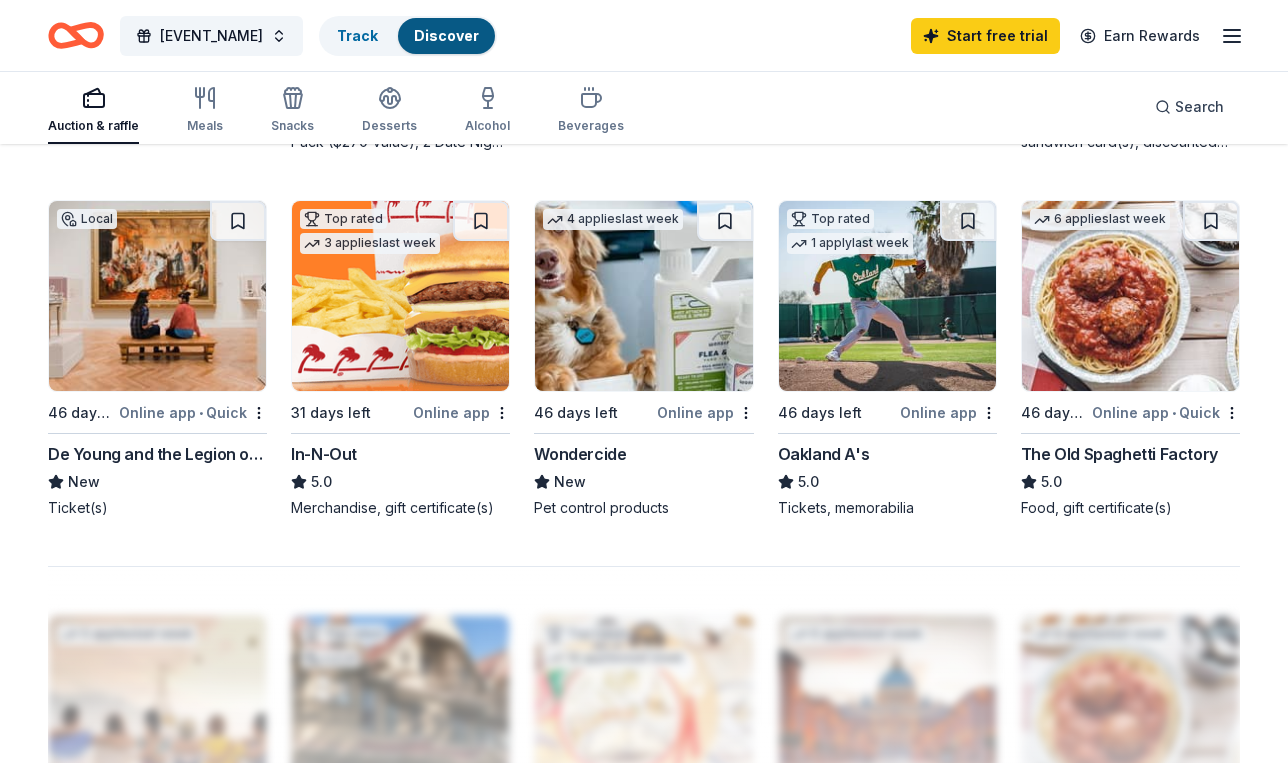 scroll, scrollTop: 1328, scrollLeft: 0, axis: vertical 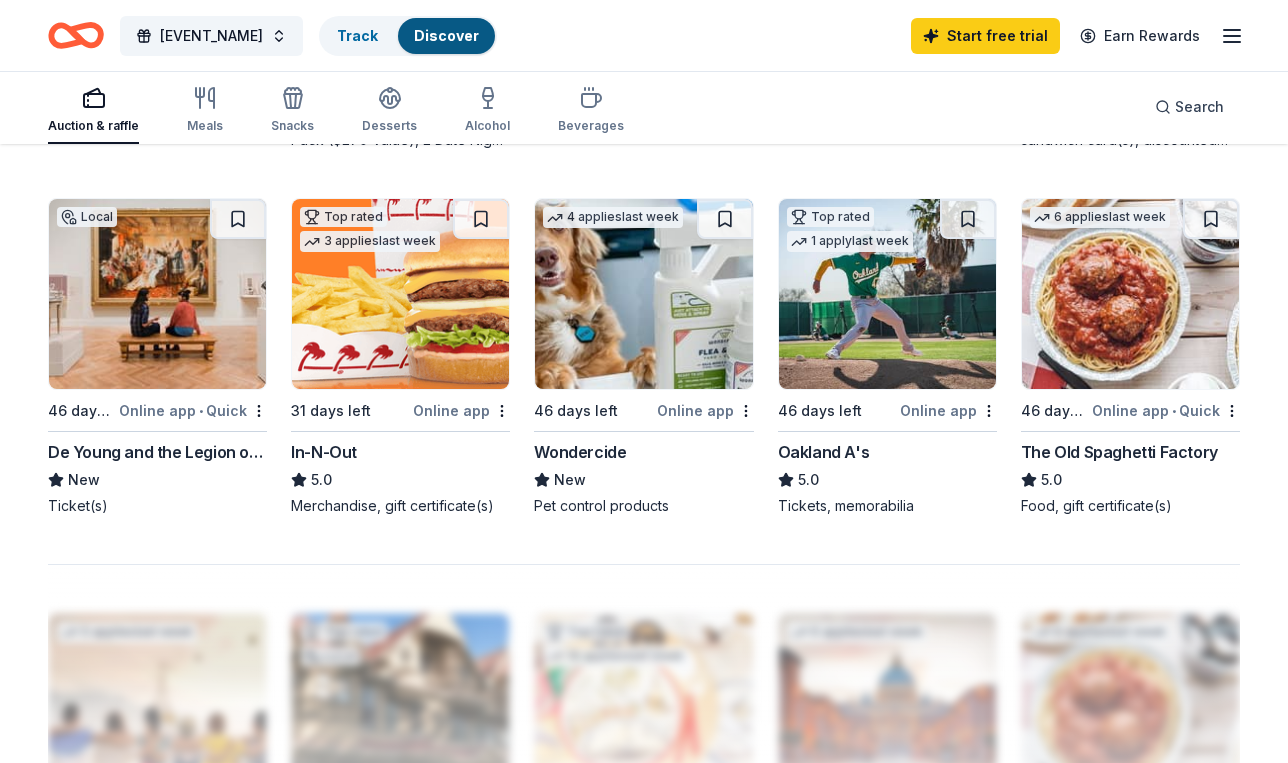 click on "In-N-Out" at bounding box center (324, 452) 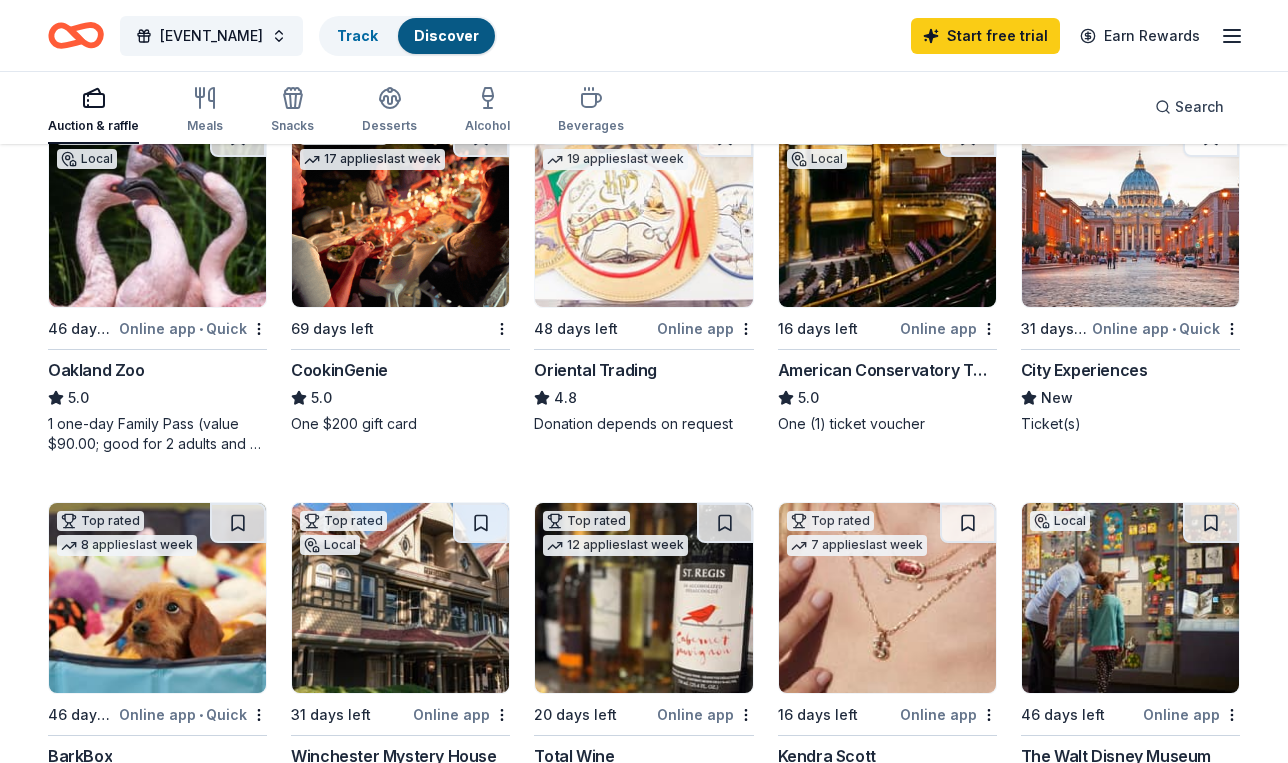 scroll, scrollTop: 224, scrollLeft: 0, axis: vertical 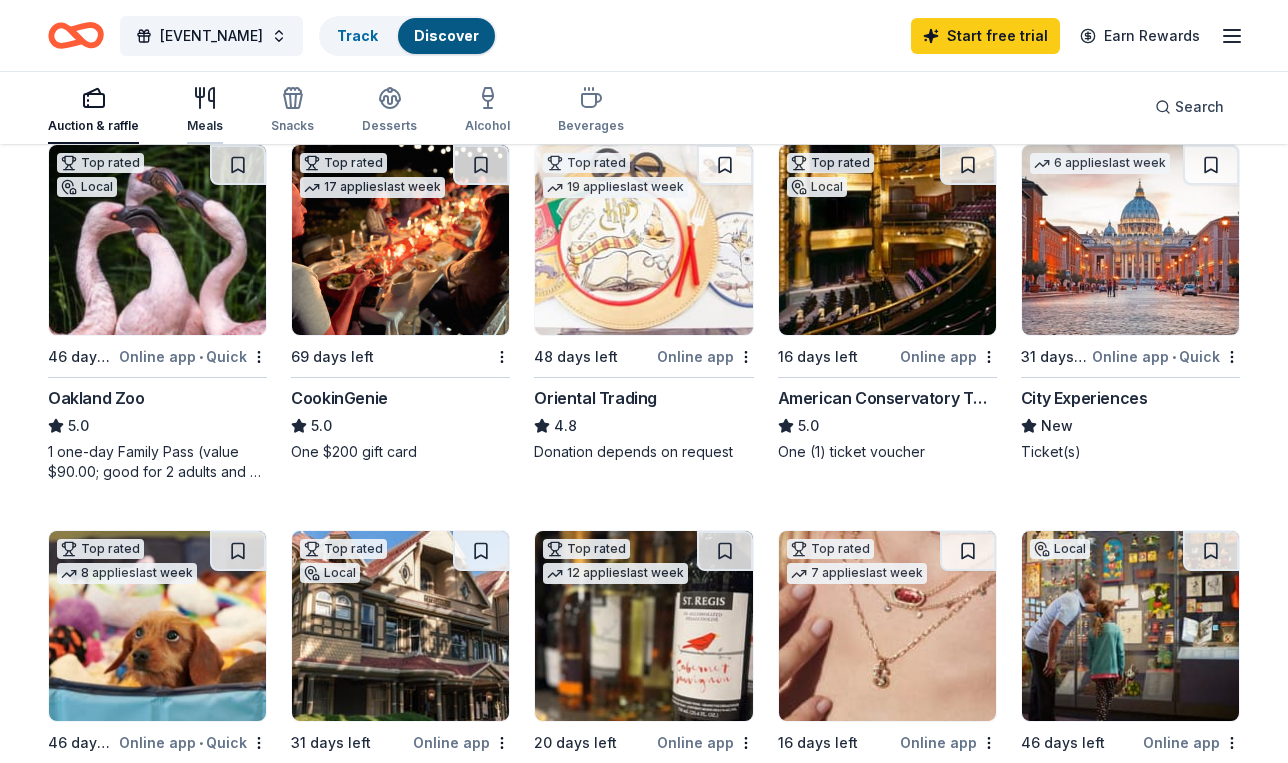 click 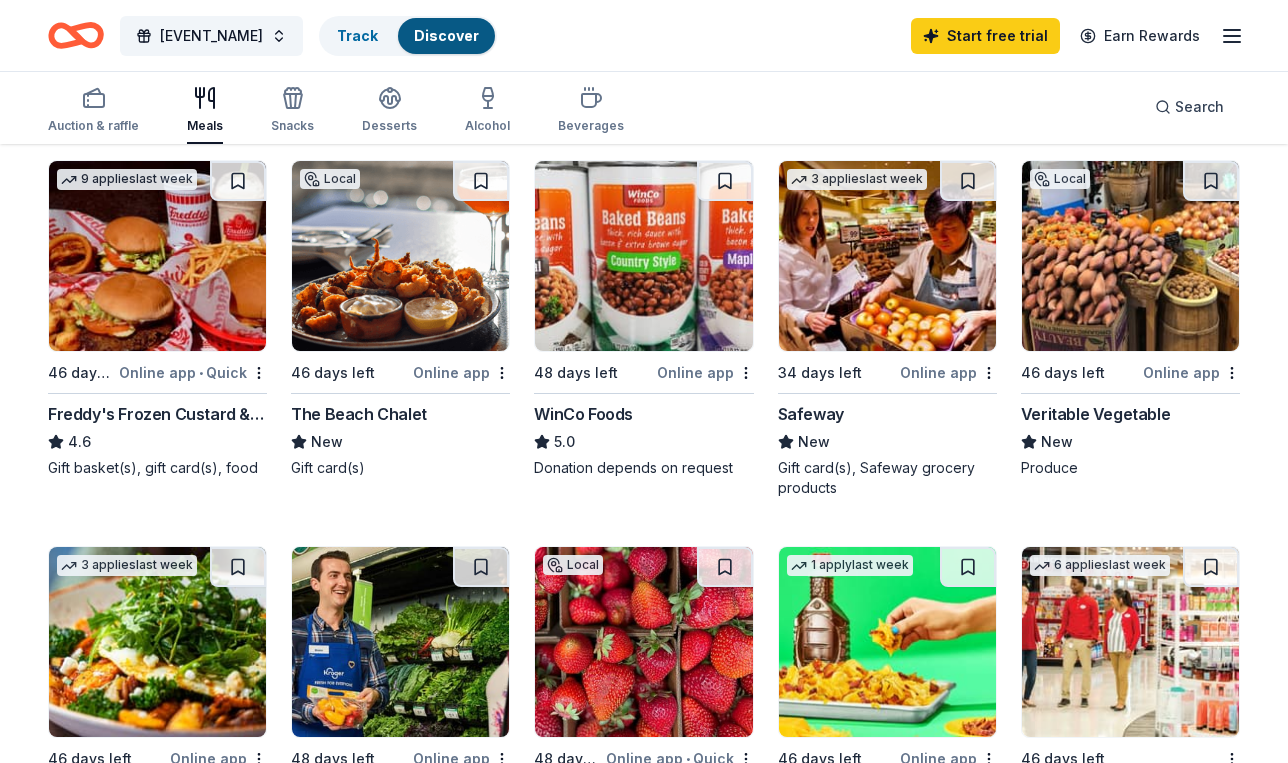 scroll, scrollTop: 608, scrollLeft: 0, axis: vertical 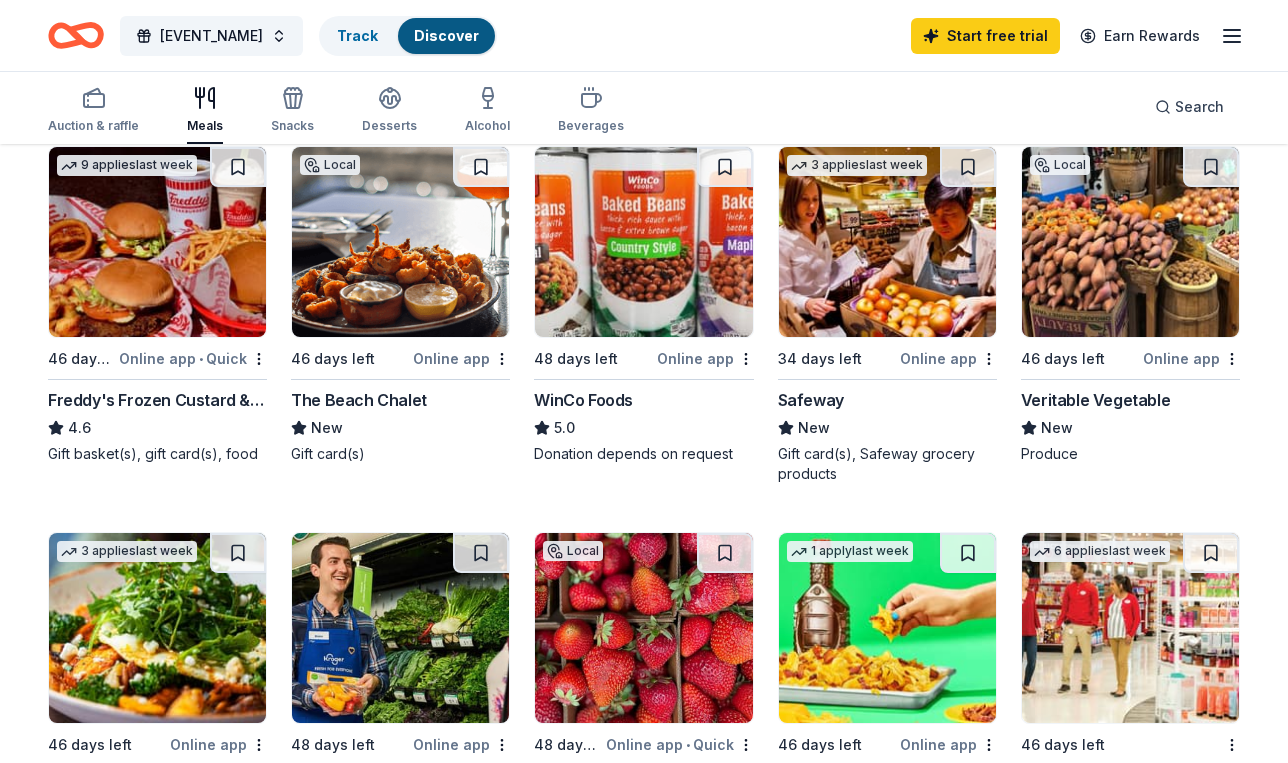 click at bounding box center (400, 242) 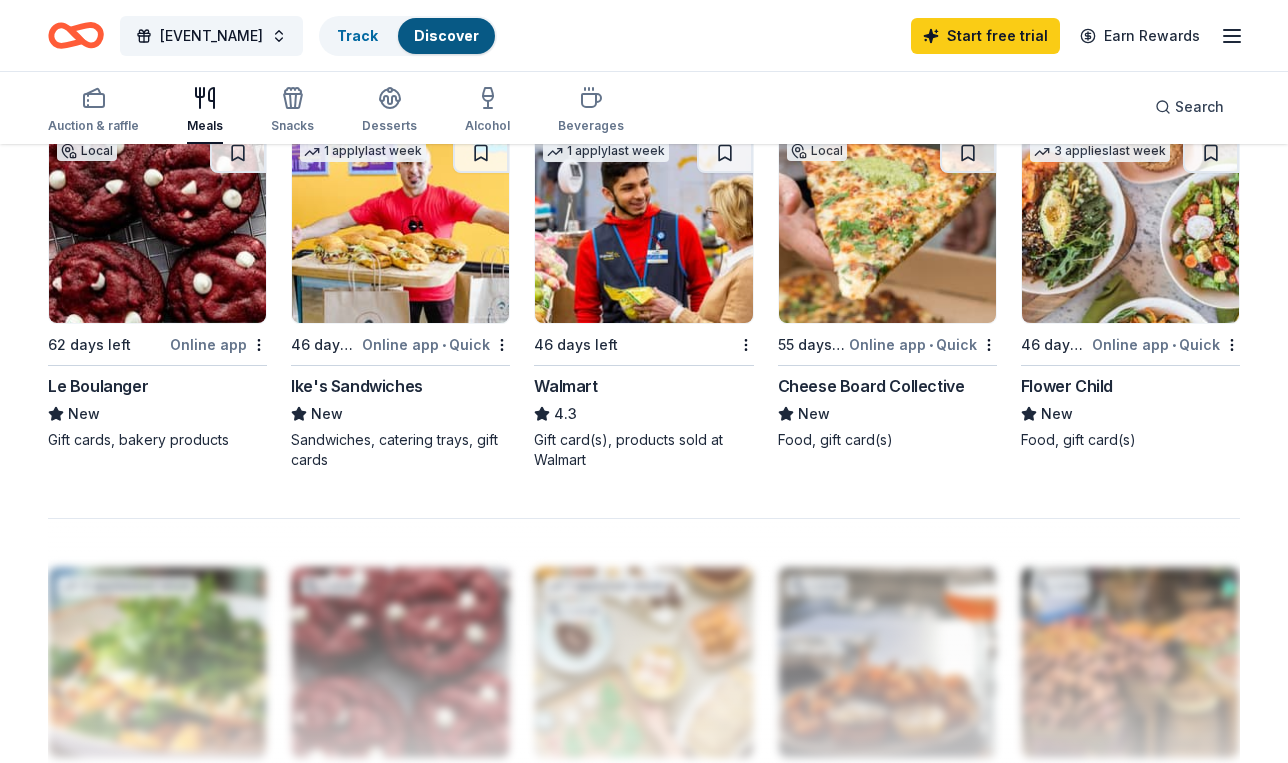 scroll, scrollTop: 1408, scrollLeft: 0, axis: vertical 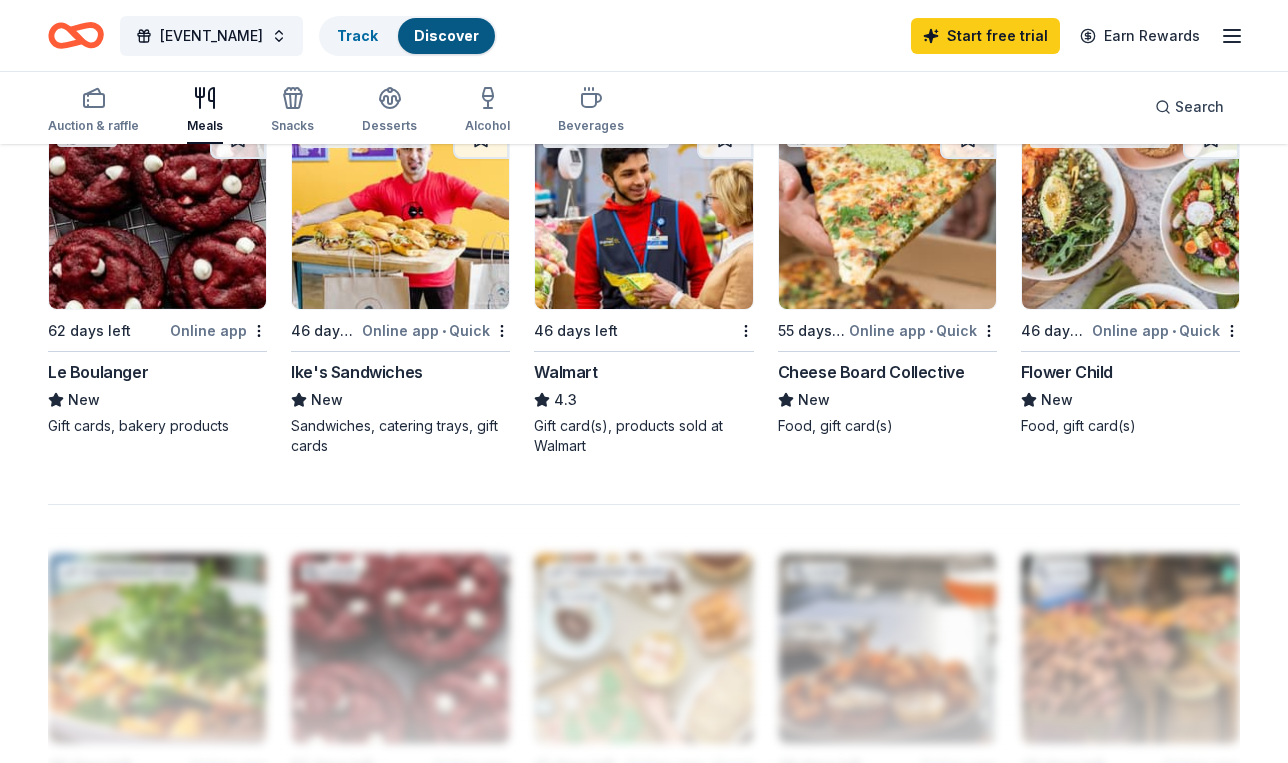 click on "Ike's Sandwiches" at bounding box center (357, 372) 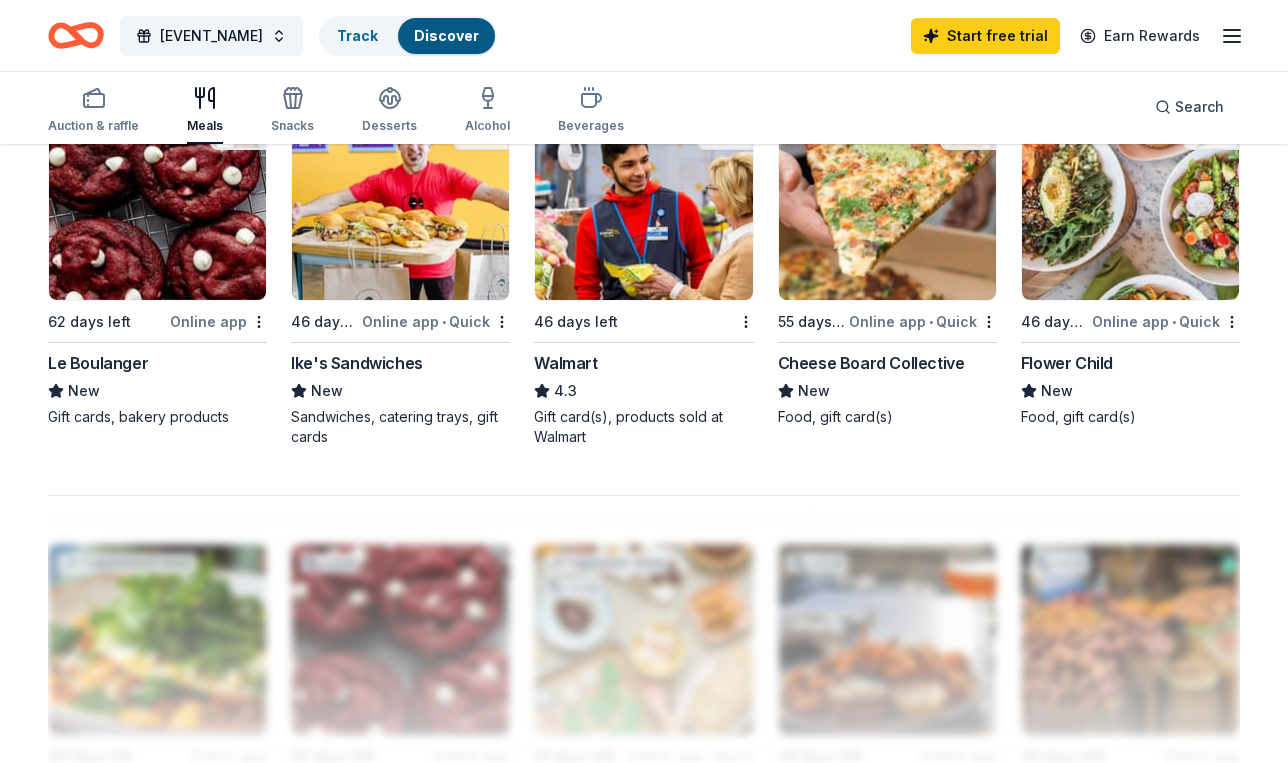 scroll, scrollTop: 1424, scrollLeft: 0, axis: vertical 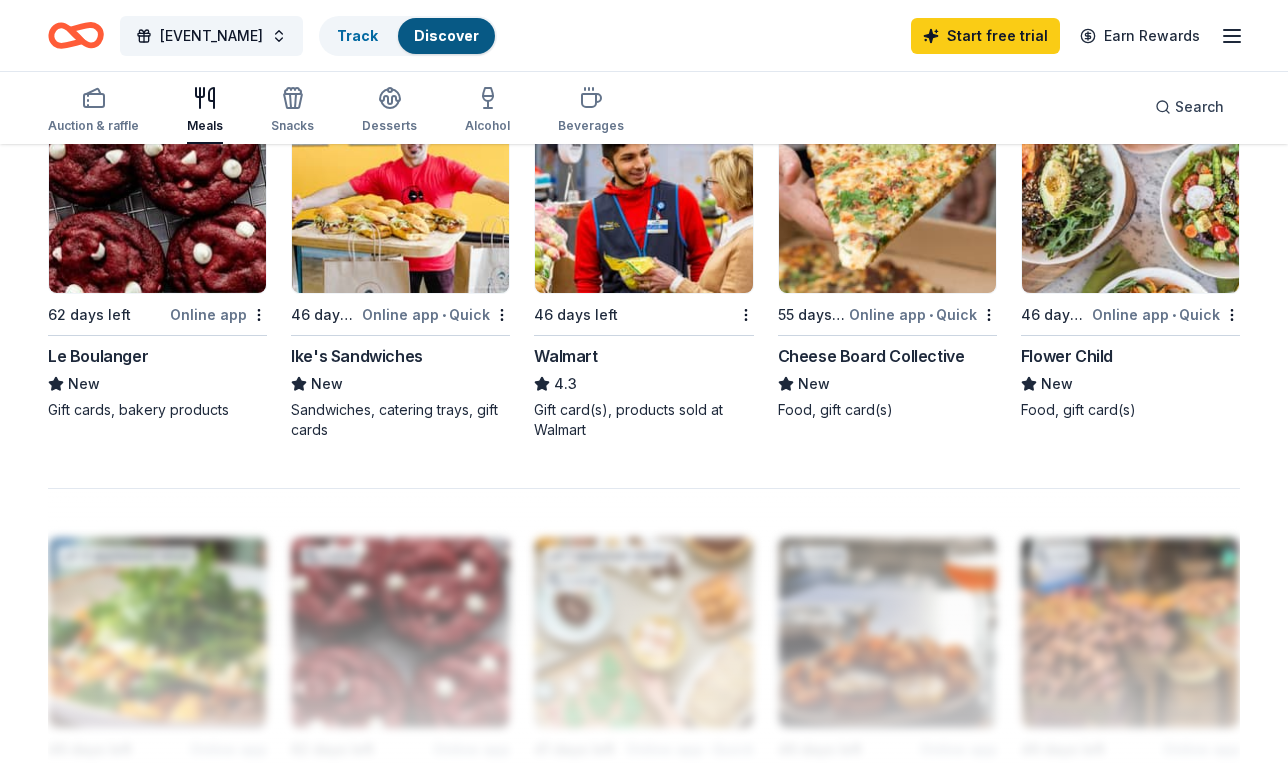 click on "Cheese Board Collective" at bounding box center [871, 356] 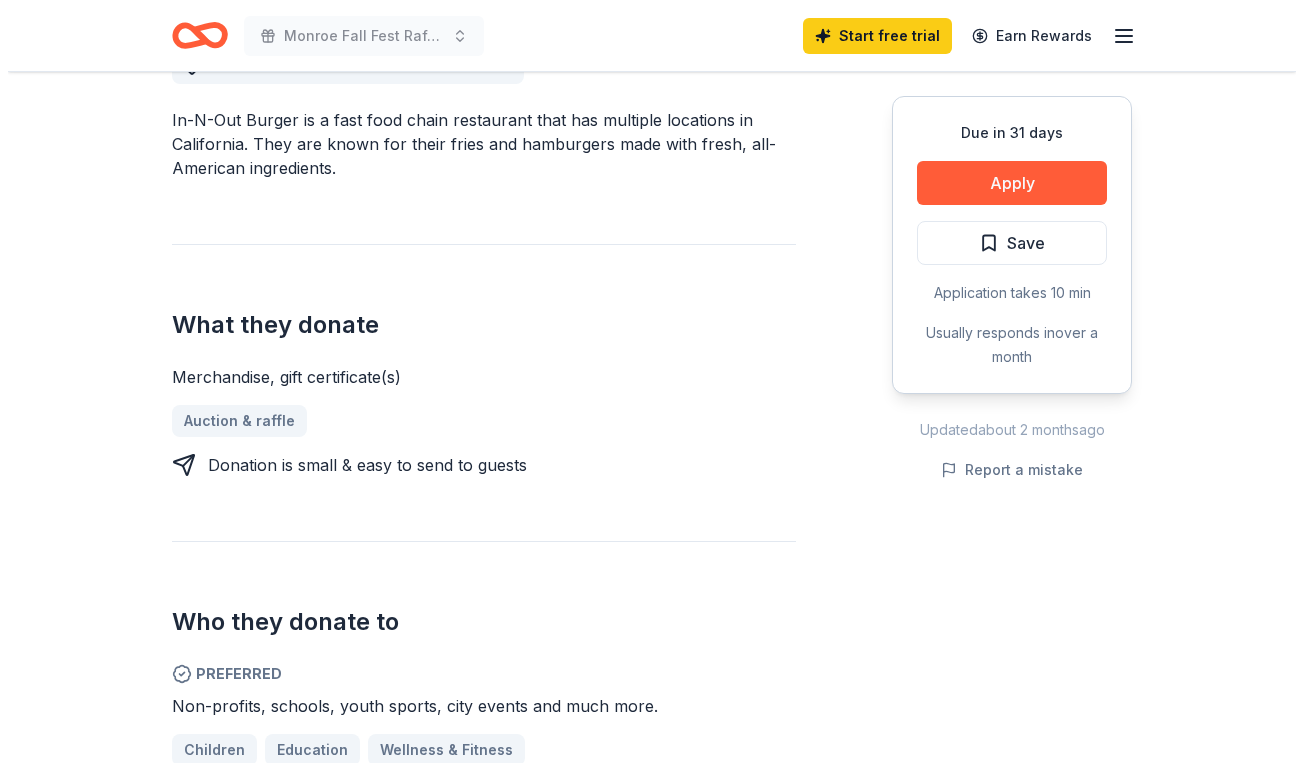 scroll, scrollTop: 656, scrollLeft: 0, axis: vertical 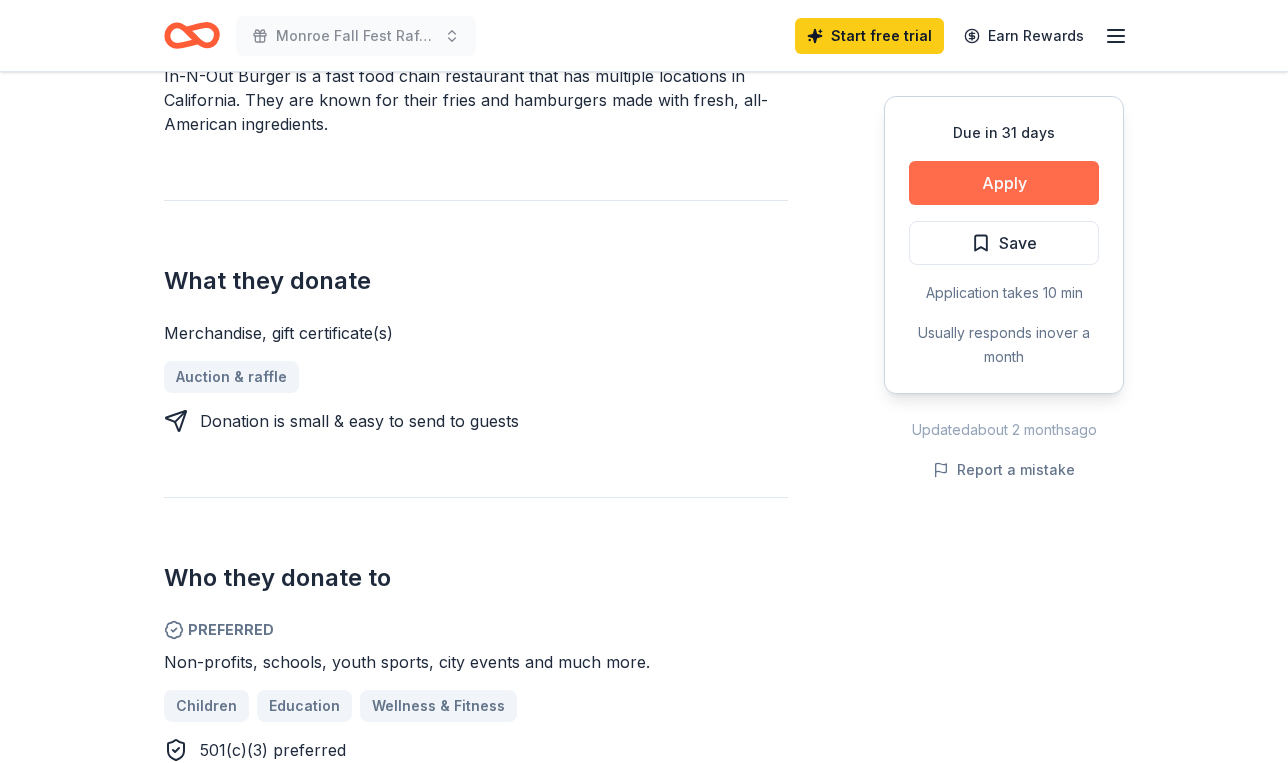 click on "Apply" at bounding box center (1004, 183) 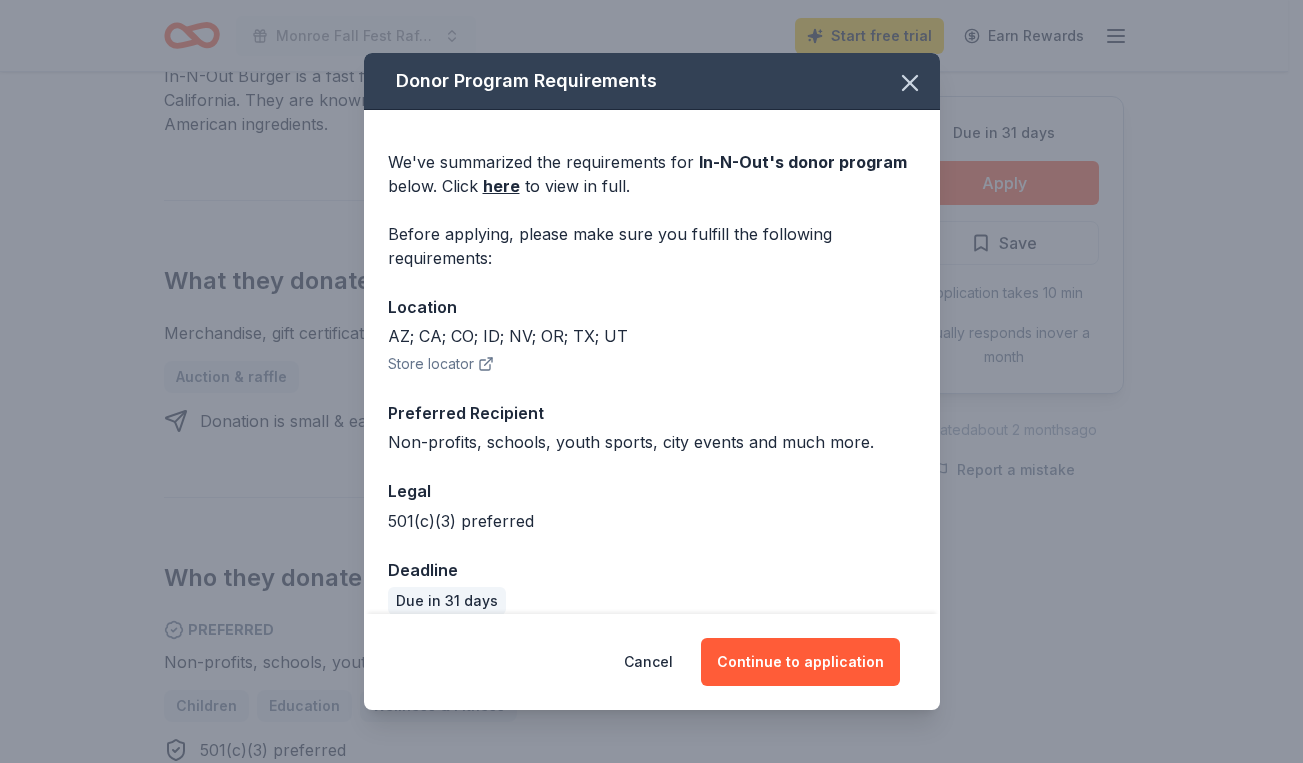 scroll, scrollTop: 25, scrollLeft: 0, axis: vertical 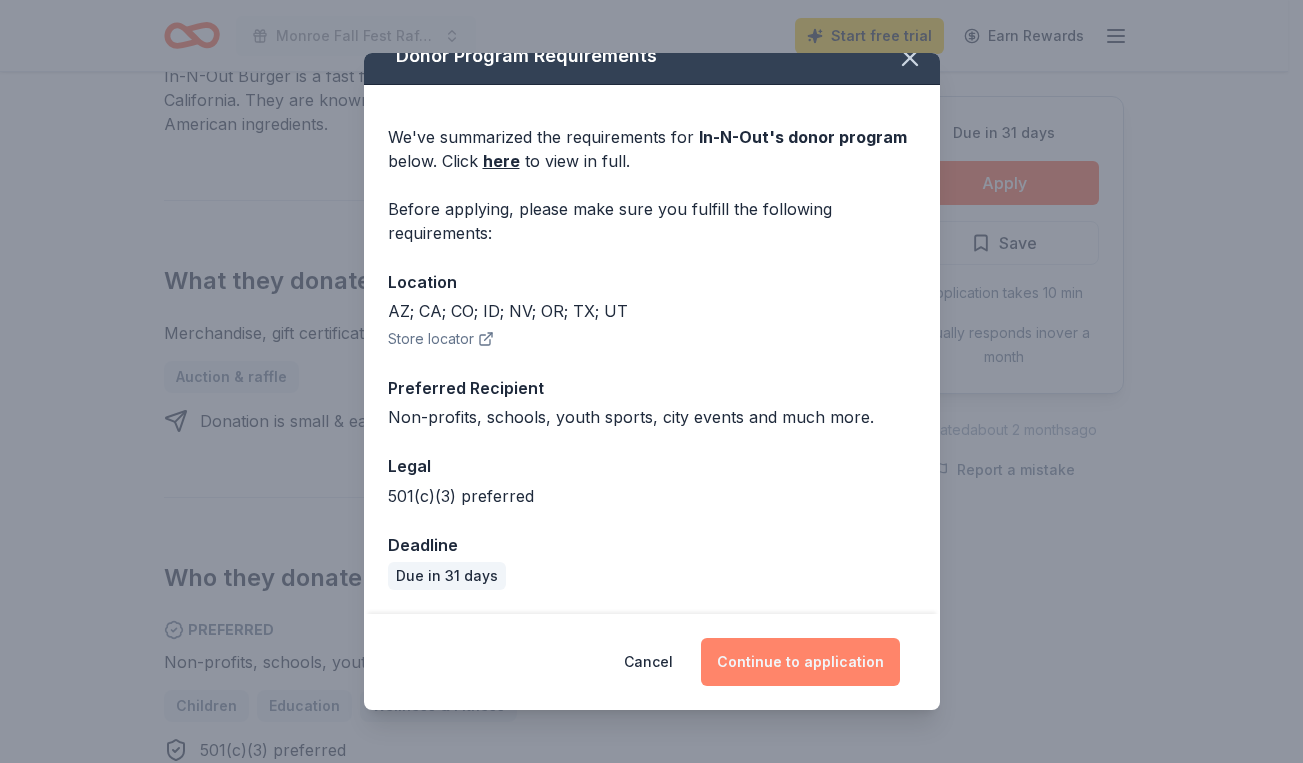 click on "Continue to application" at bounding box center (800, 662) 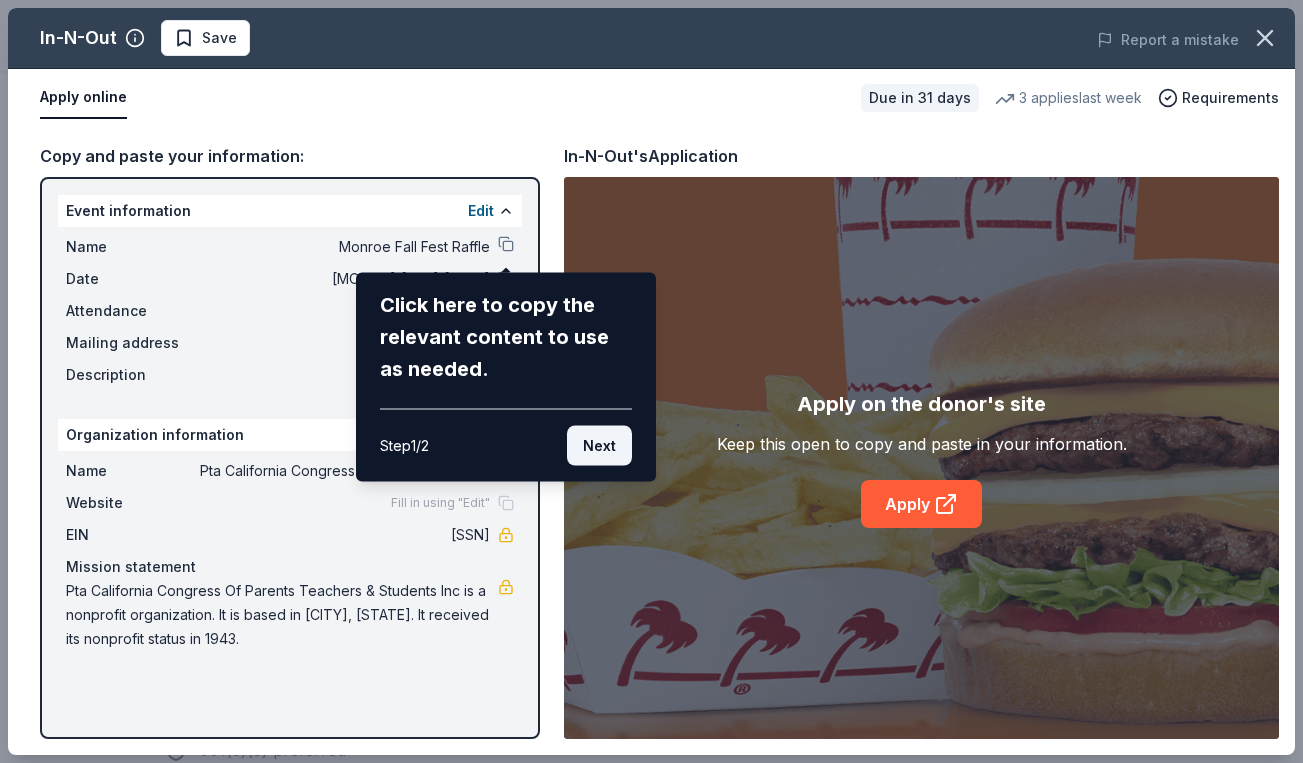 click on "Next" at bounding box center (599, 446) 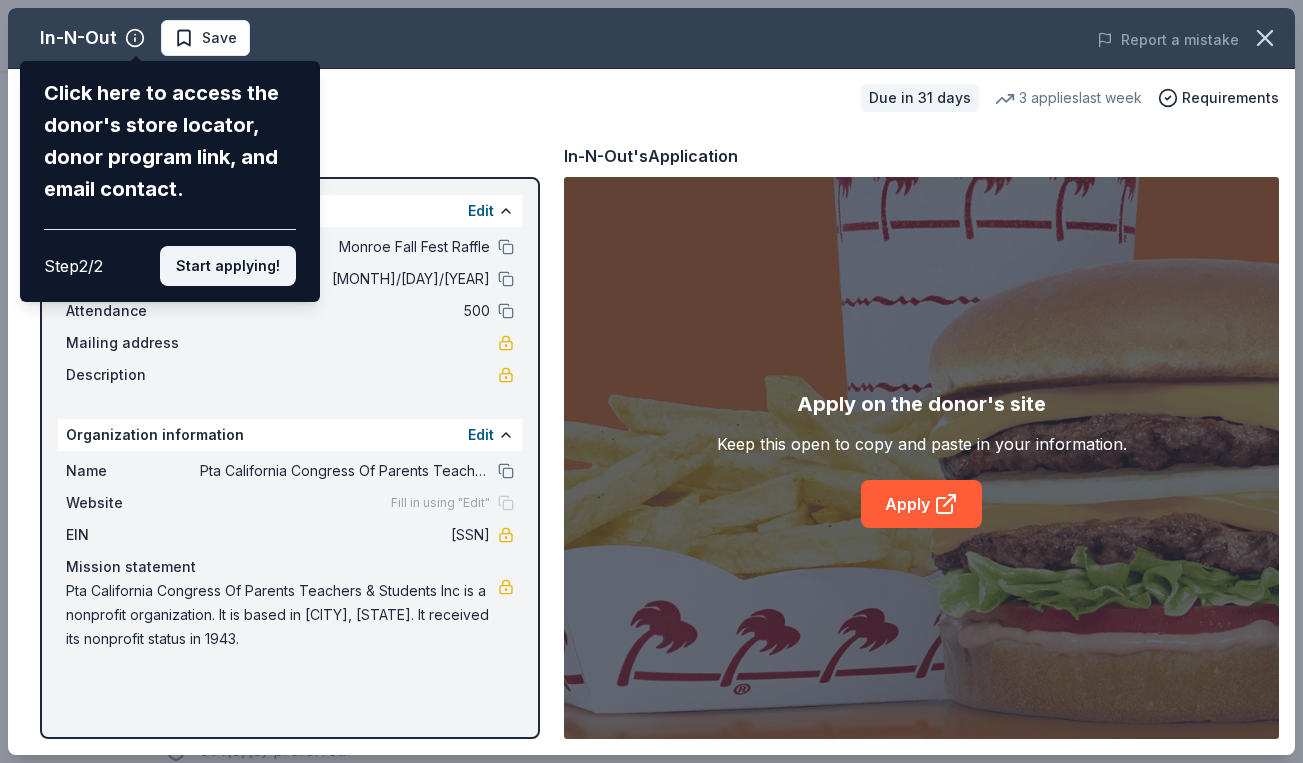 click on "Start applying!" at bounding box center (228, 266) 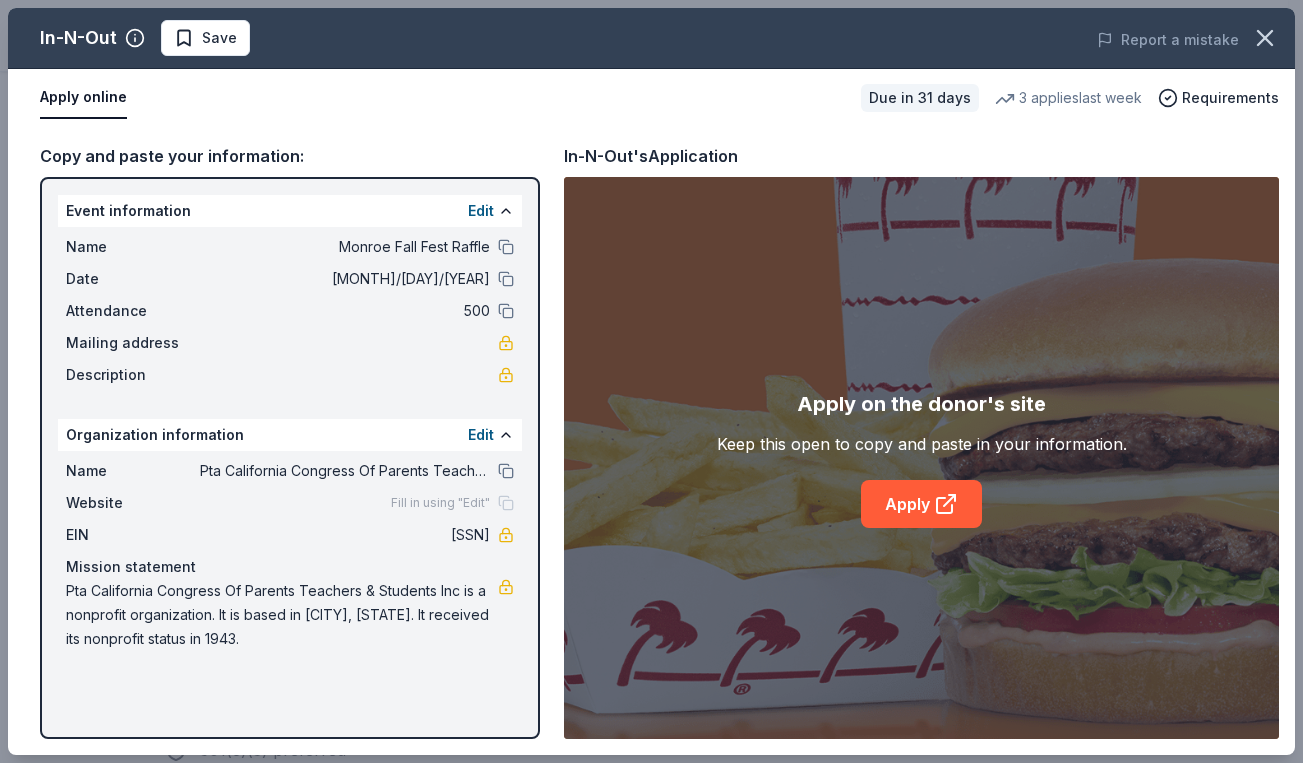 click on "Apply on the donor's site Keep this open to copy and paste in your information. Apply" at bounding box center [921, 458] 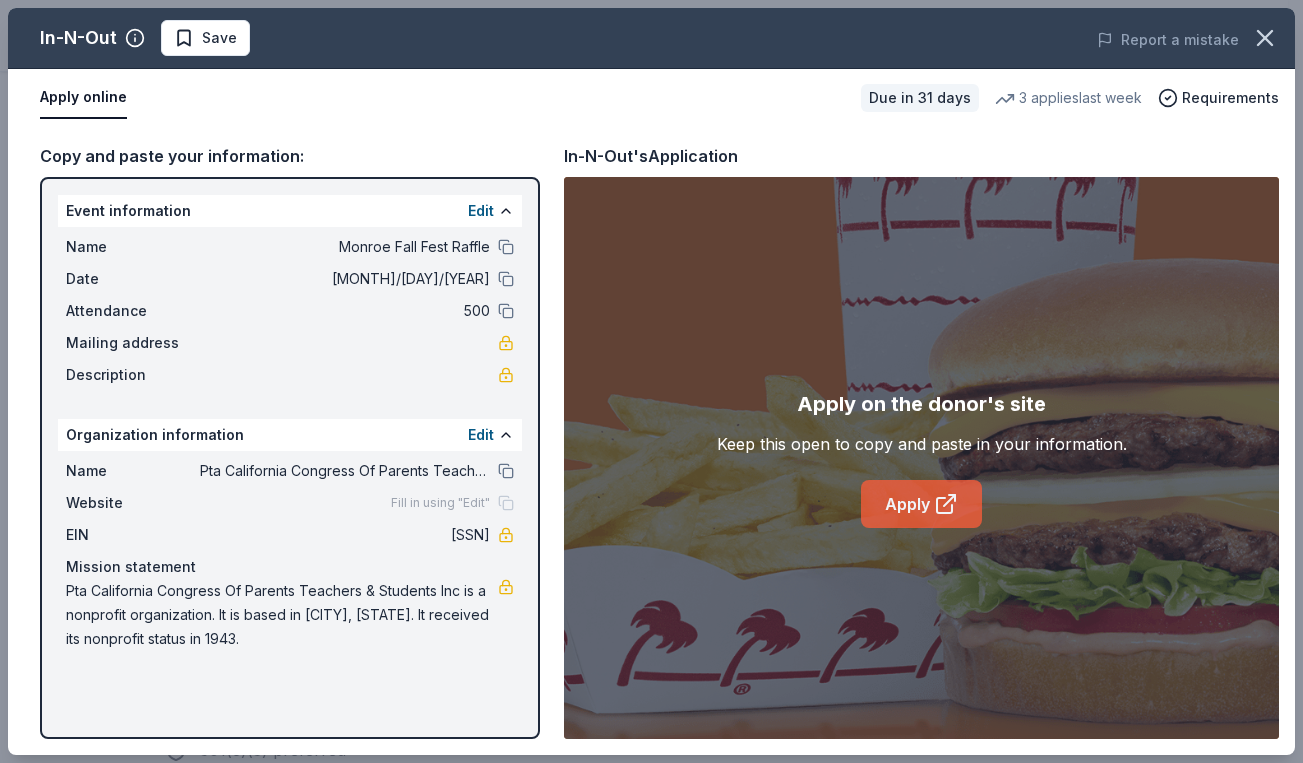 click 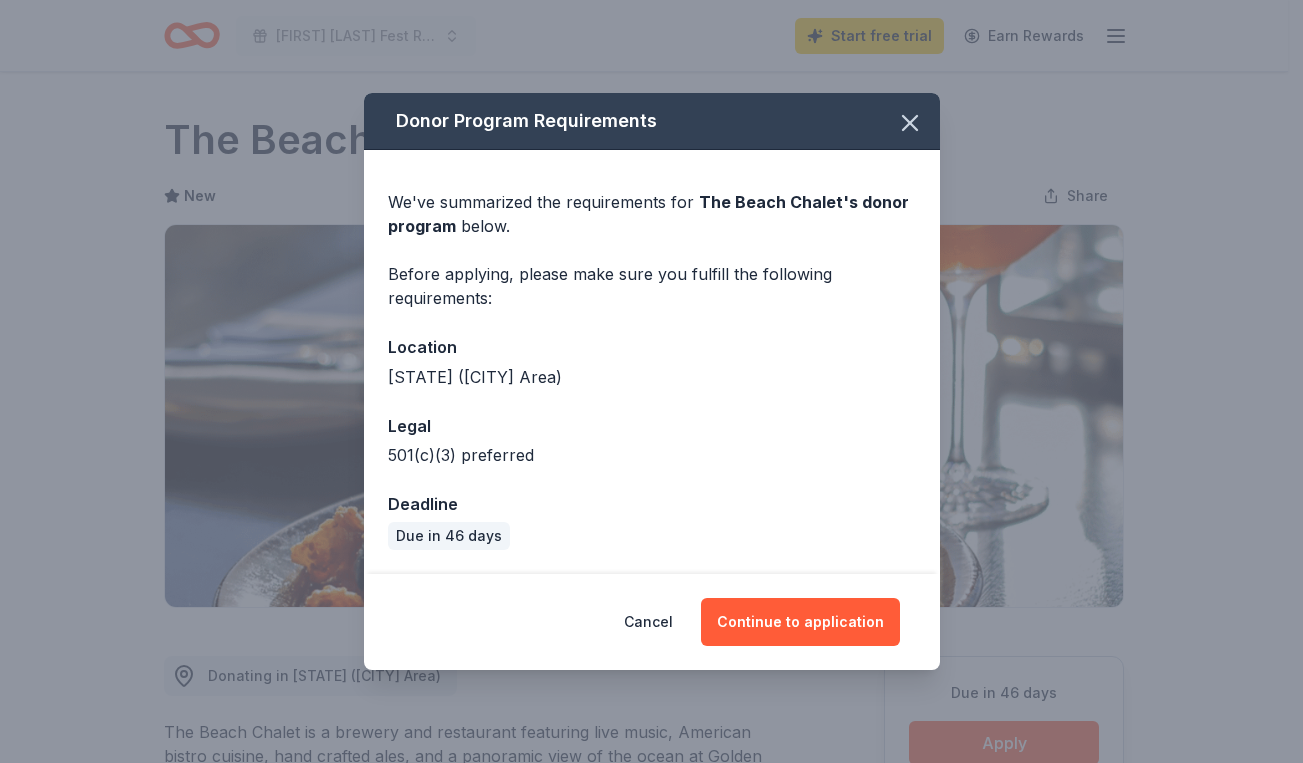 click on "Continue to application" at bounding box center [800, 622] 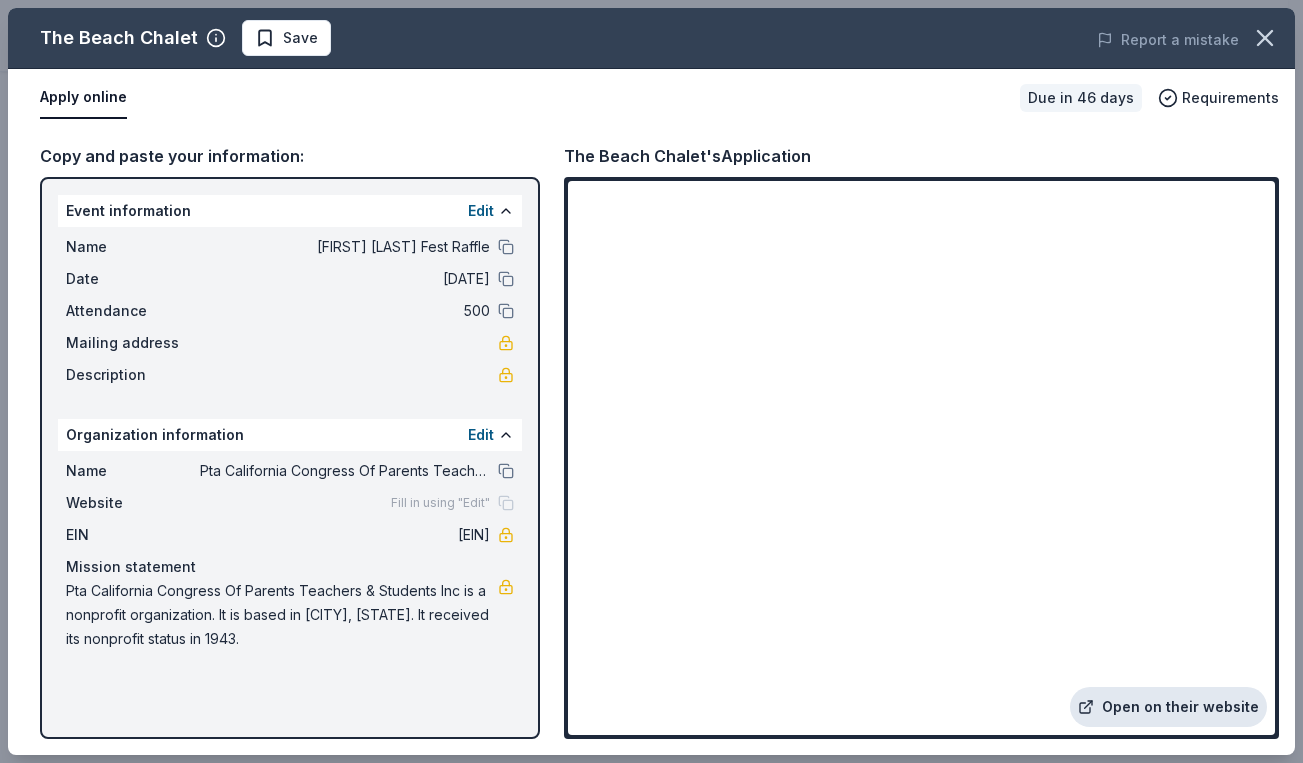 click on "Open on their website" at bounding box center (1168, 707) 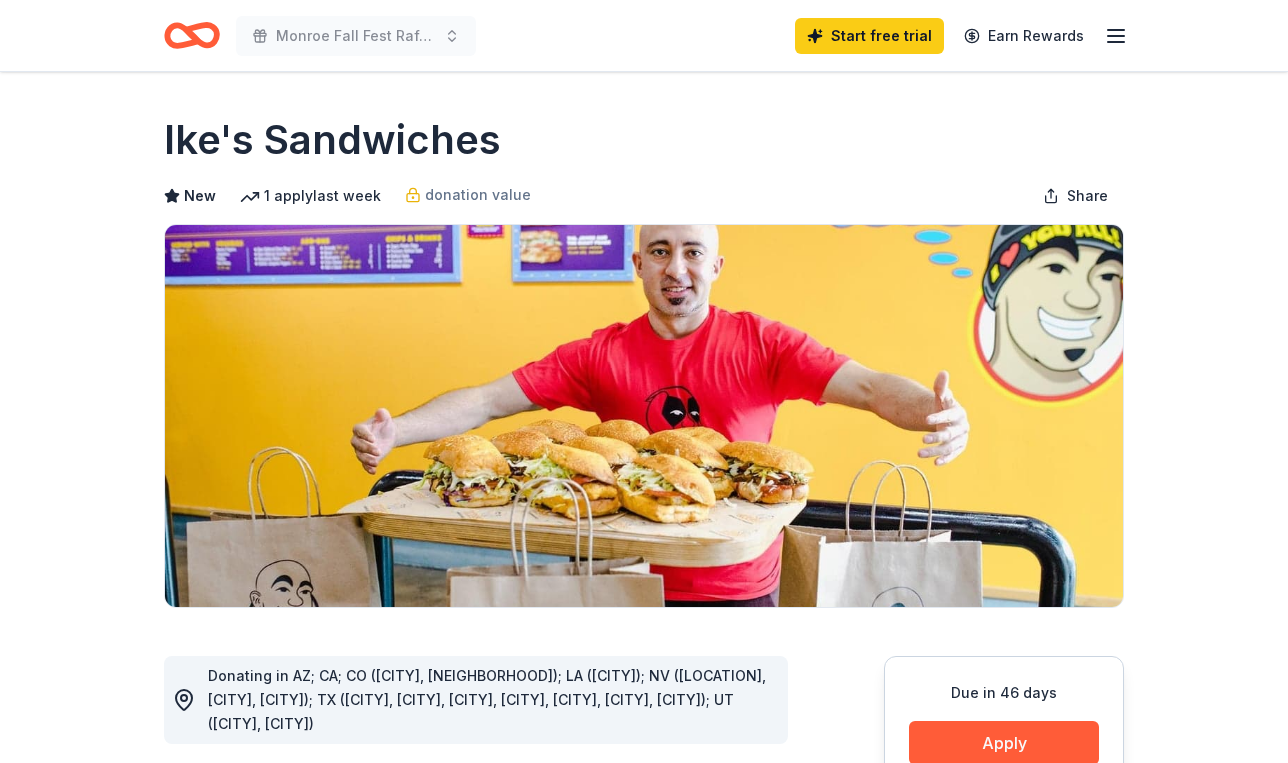 scroll, scrollTop: 0, scrollLeft: 0, axis: both 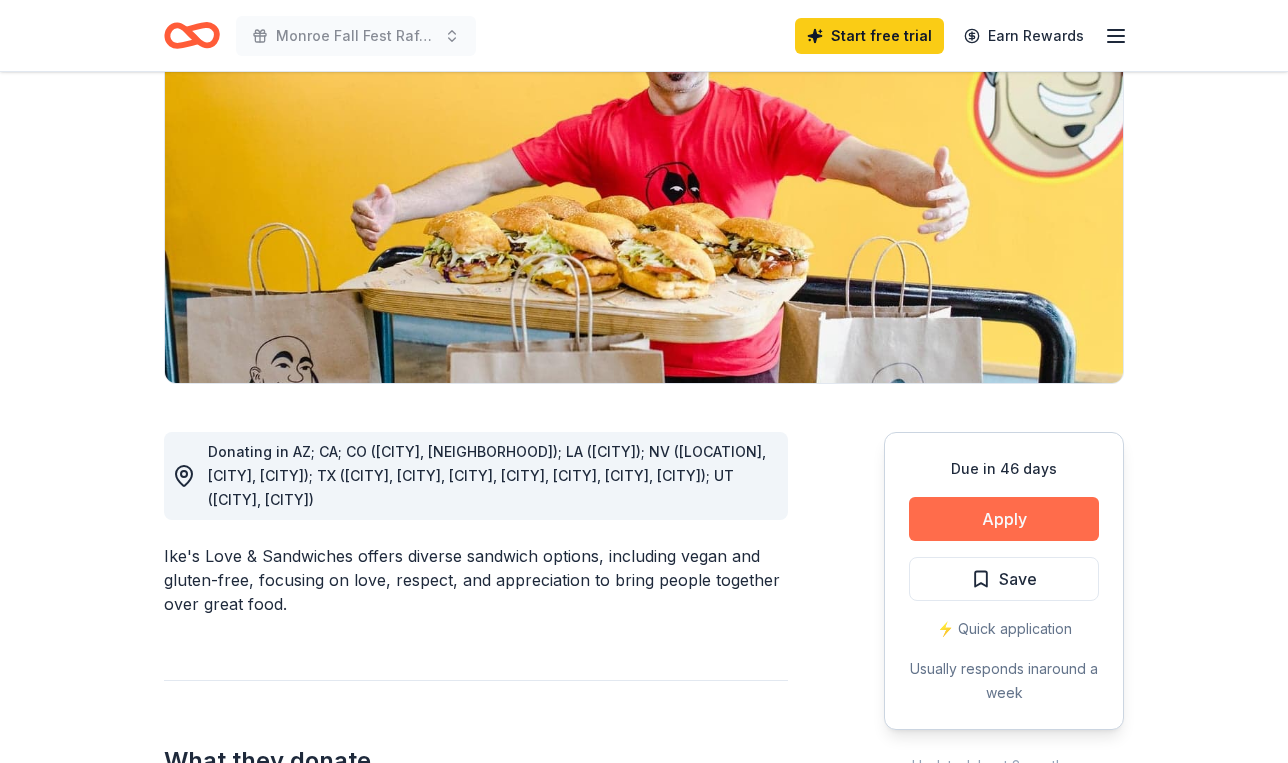 click on "Apply" at bounding box center (1004, 519) 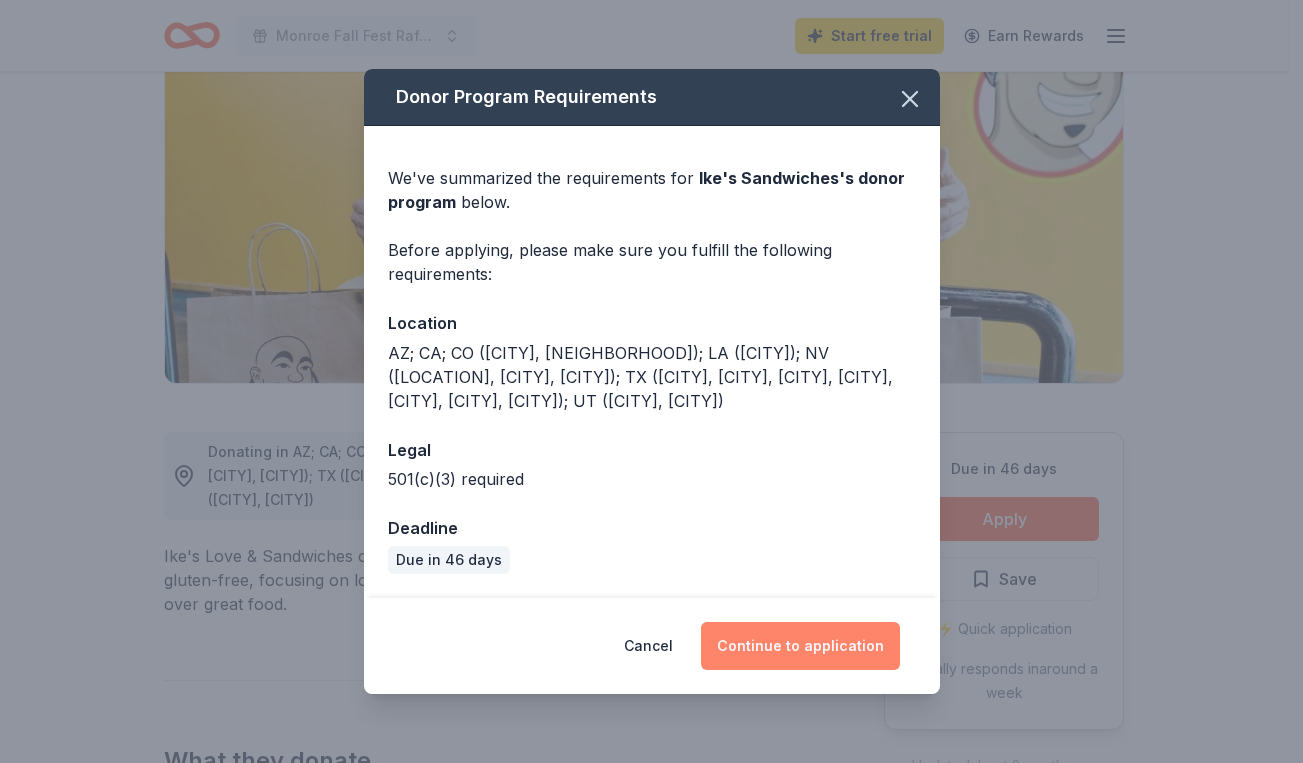 click on "Continue to application" at bounding box center [800, 646] 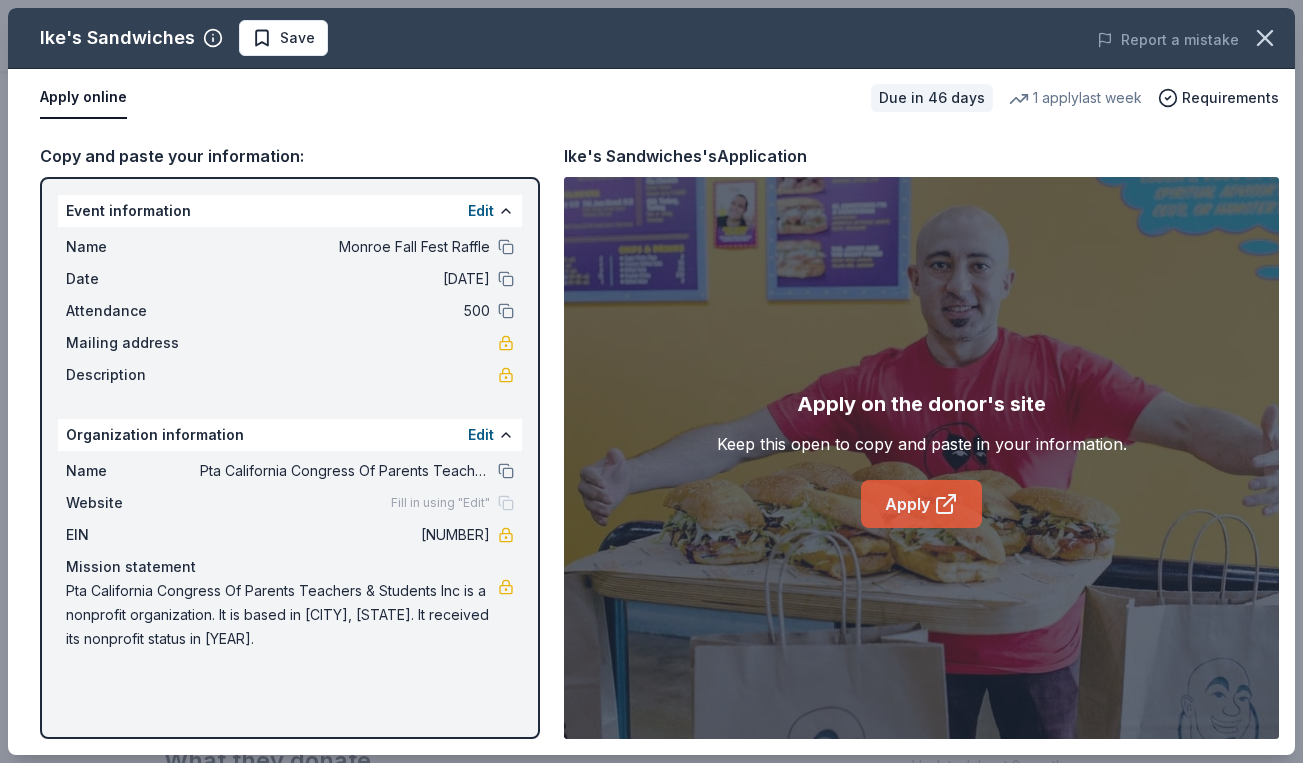 click on "Apply" at bounding box center [921, 504] 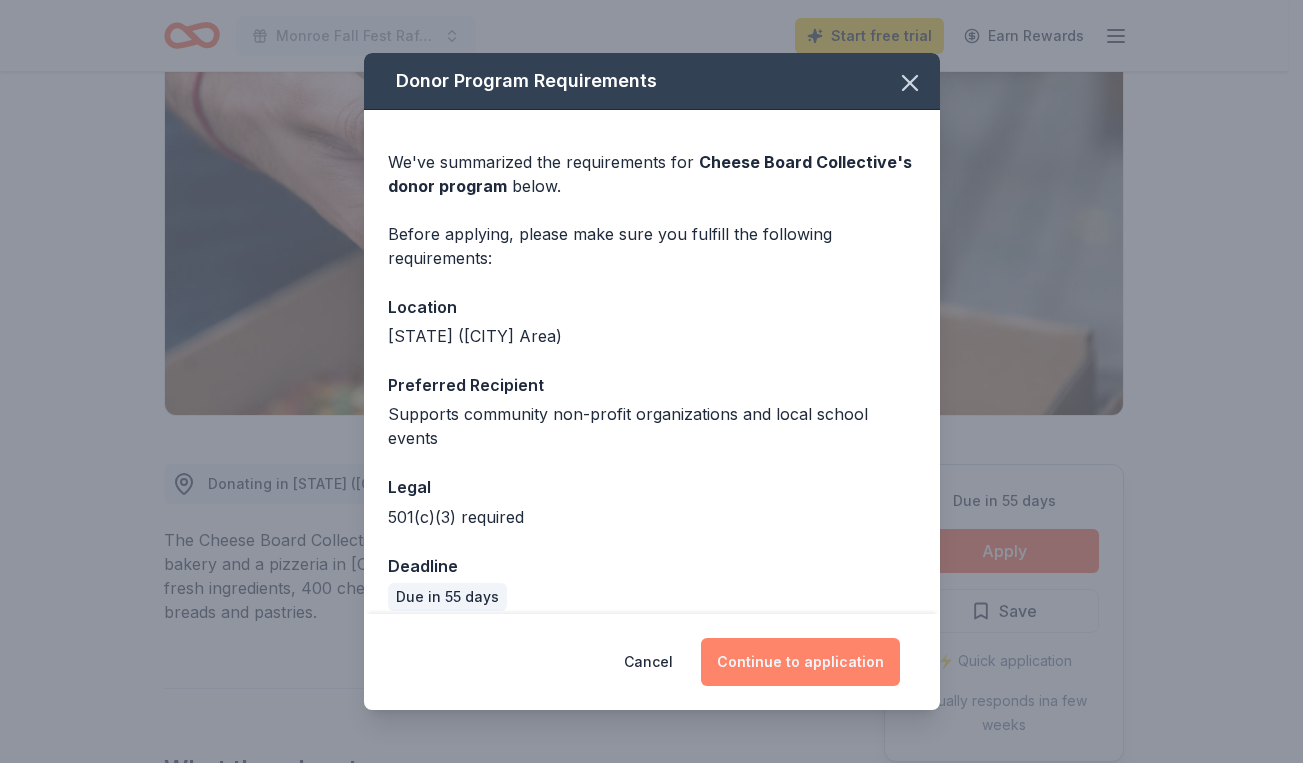 scroll, scrollTop: 192, scrollLeft: 0, axis: vertical 